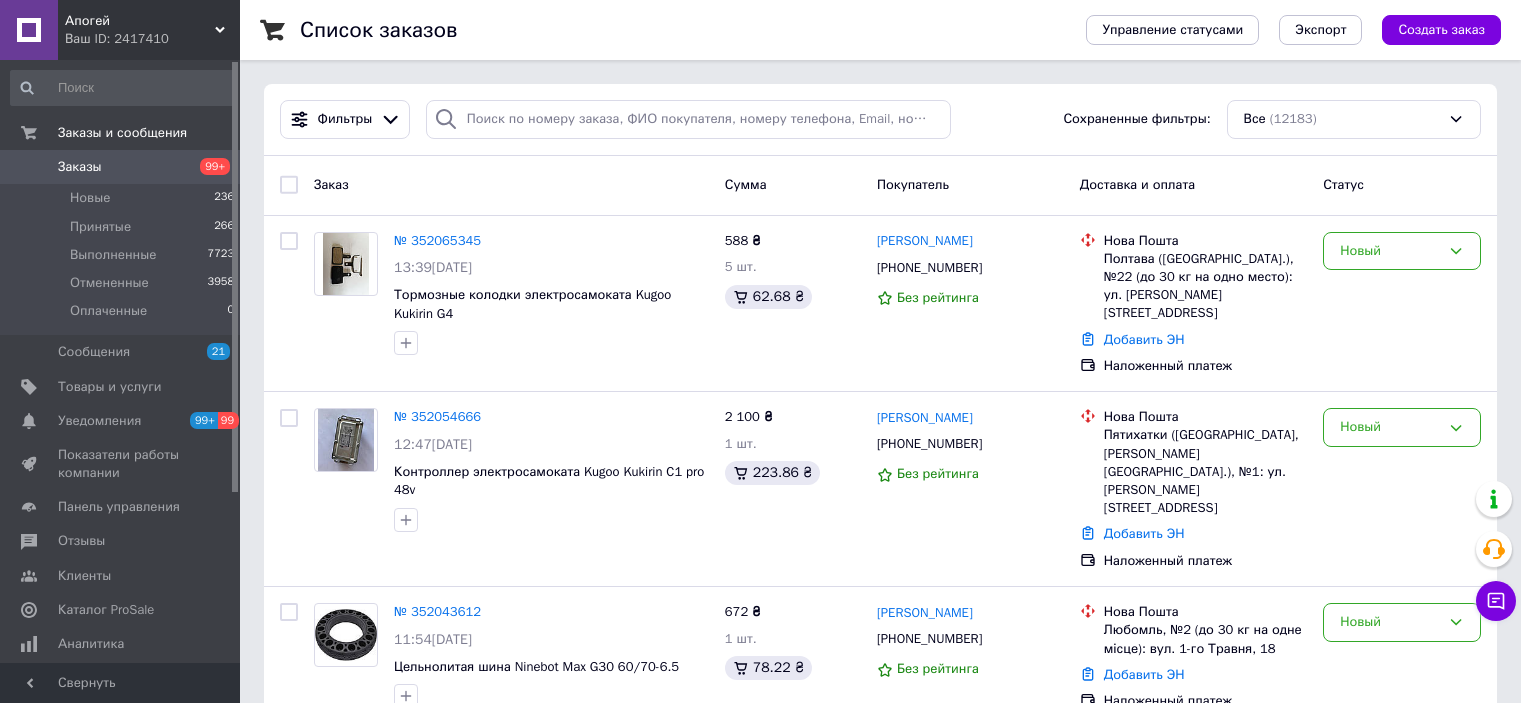 scroll, scrollTop: 0, scrollLeft: 0, axis: both 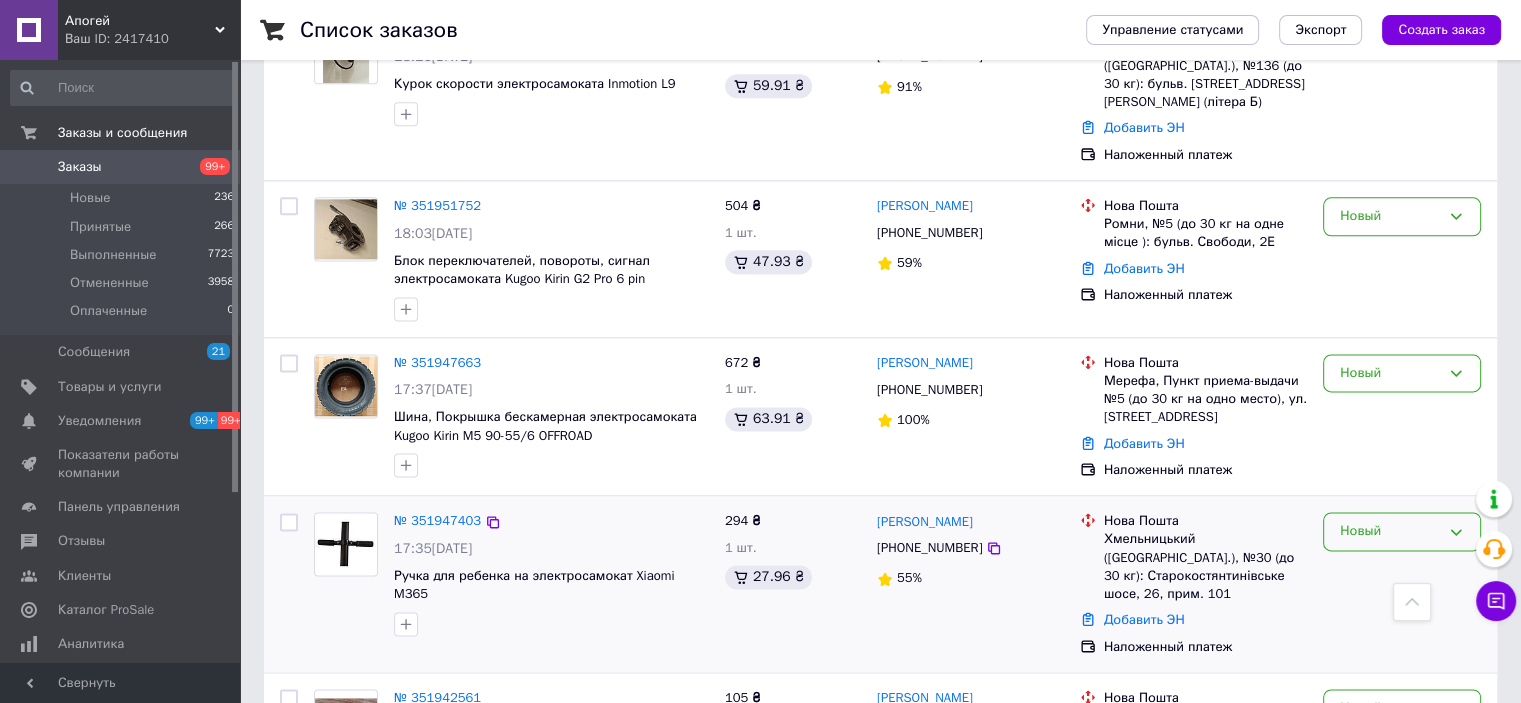 click on "Новый" at bounding box center (1390, 531) 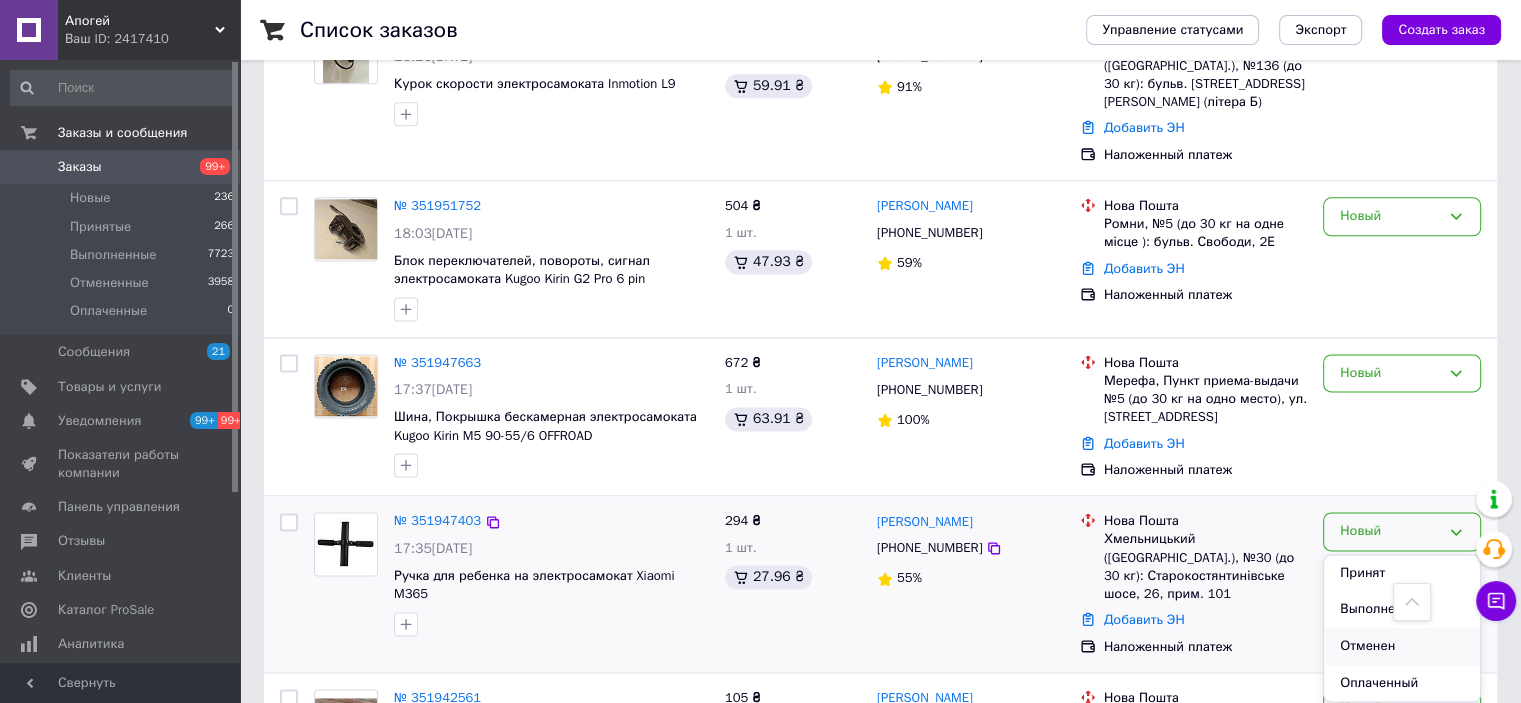 click on "Отменен" at bounding box center [1402, 646] 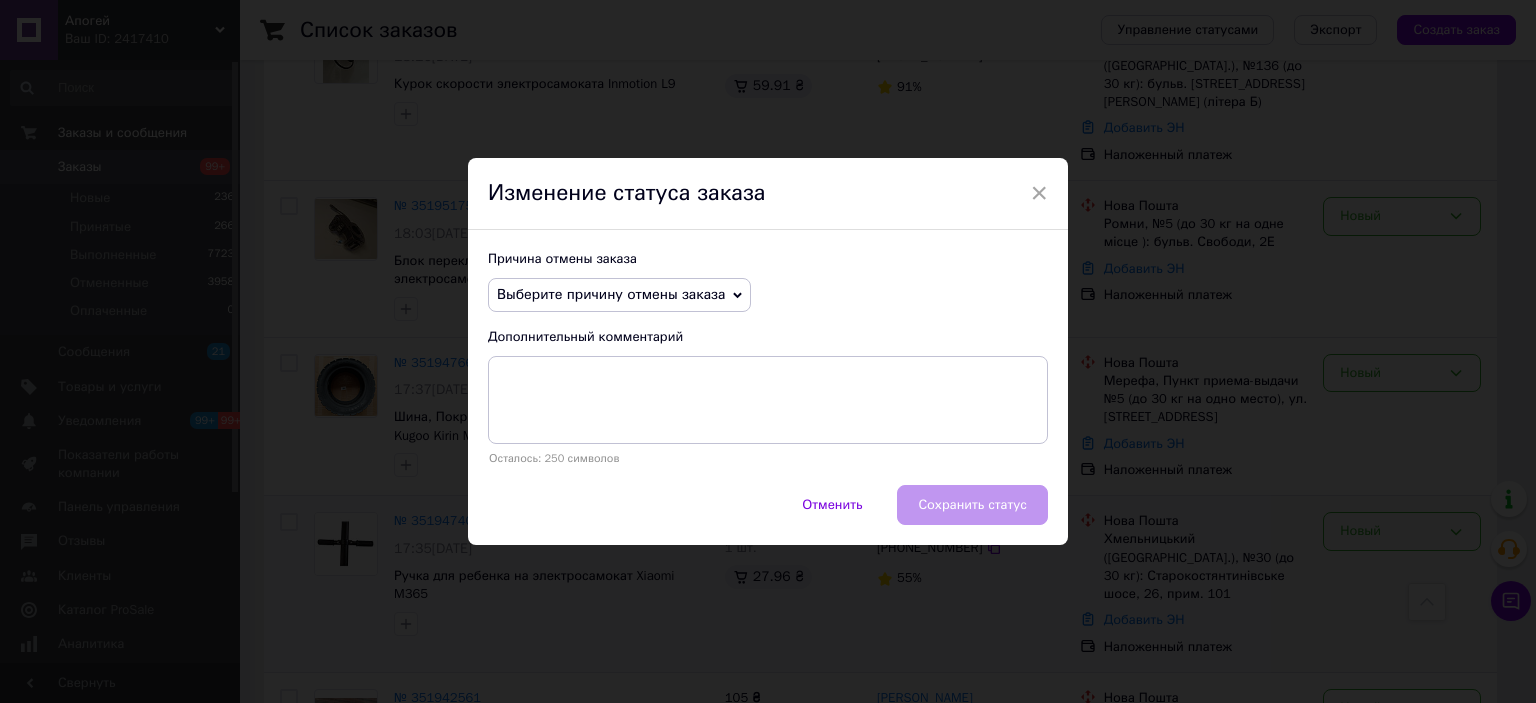 click on "Выберите причину отмены заказа" at bounding box center (619, 295) 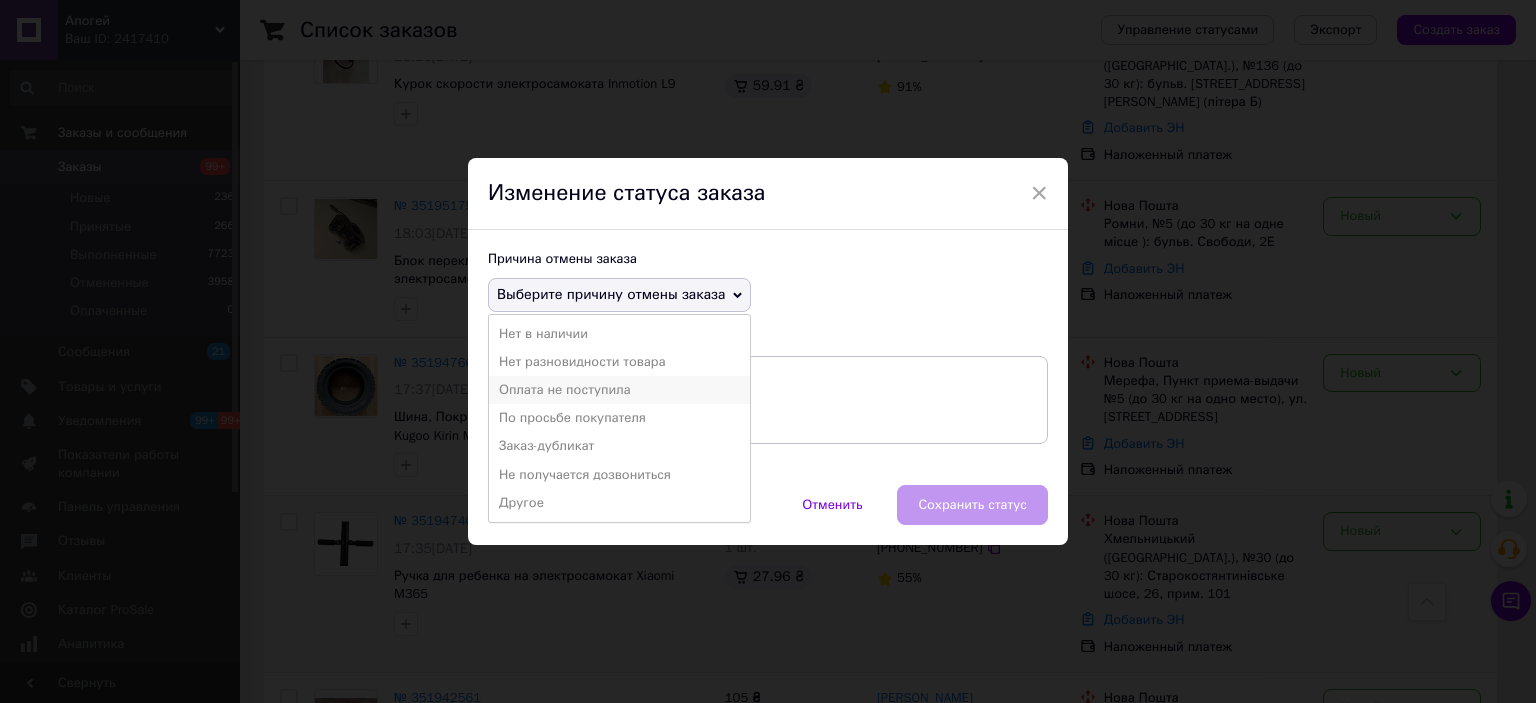 click on "Оплата не поступила" at bounding box center [619, 390] 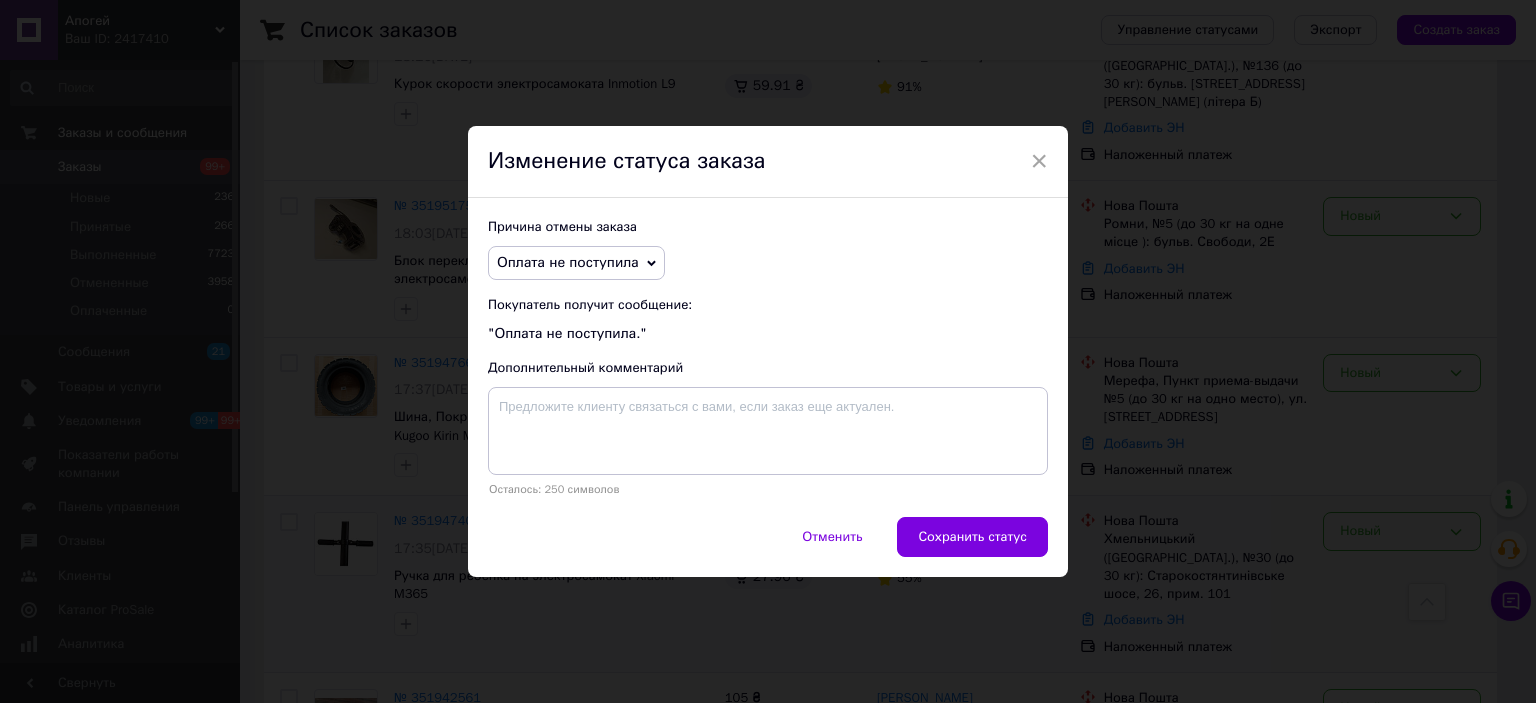 click on "Причина отмены заказа Оплата не поступила Нет в наличии Нет разновидности товара По просьбе покупателя Заказ-дубликат Не получается дозвониться Другое Покупатель получит сообщение: "Оплата не поступила." Дополнительный комментарий Осталось: 250 символов" at bounding box center (768, 357) 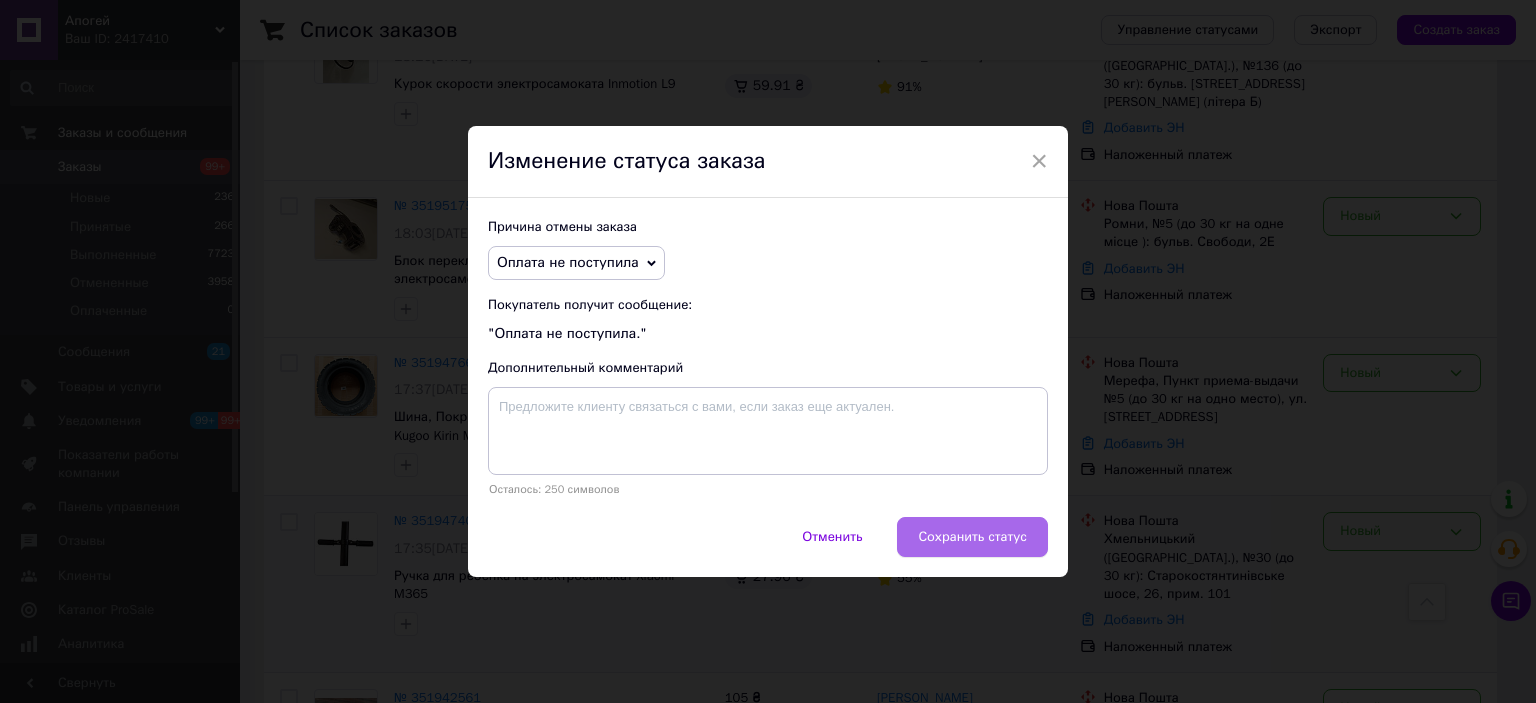 click on "Сохранить статус" at bounding box center [972, 537] 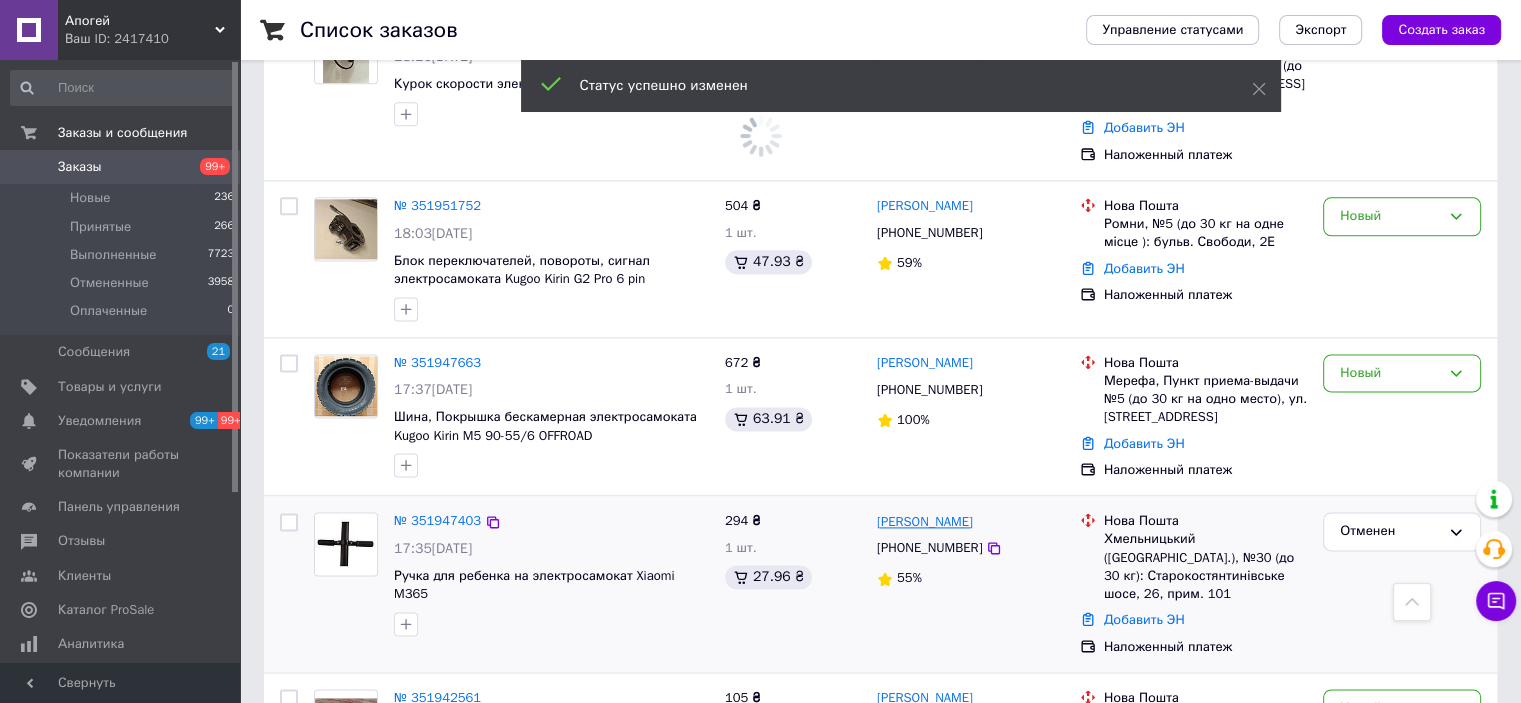 click on "[PERSON_NAME]" at bounding box center (925, 522) 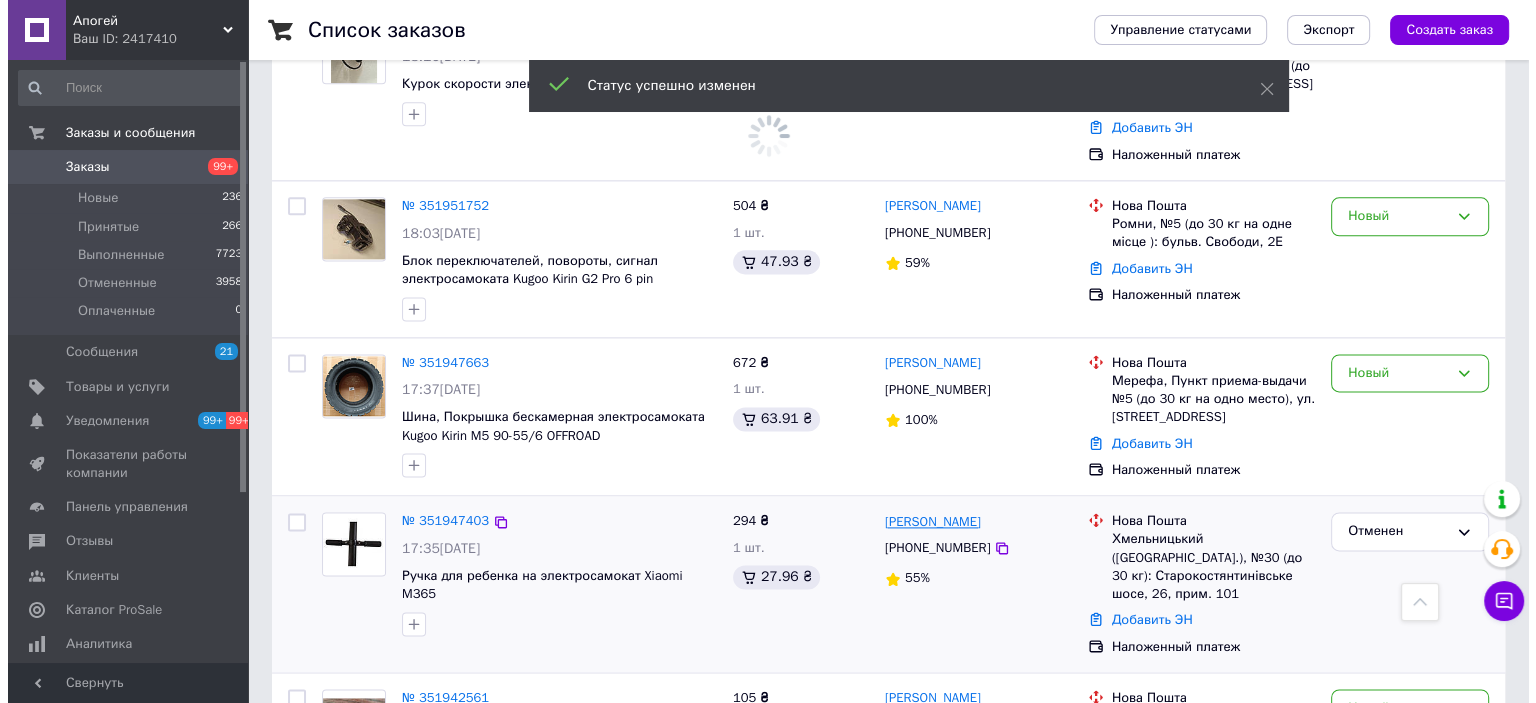 scroll, scrollTop: 0, scrollLeft: 0, axis: both 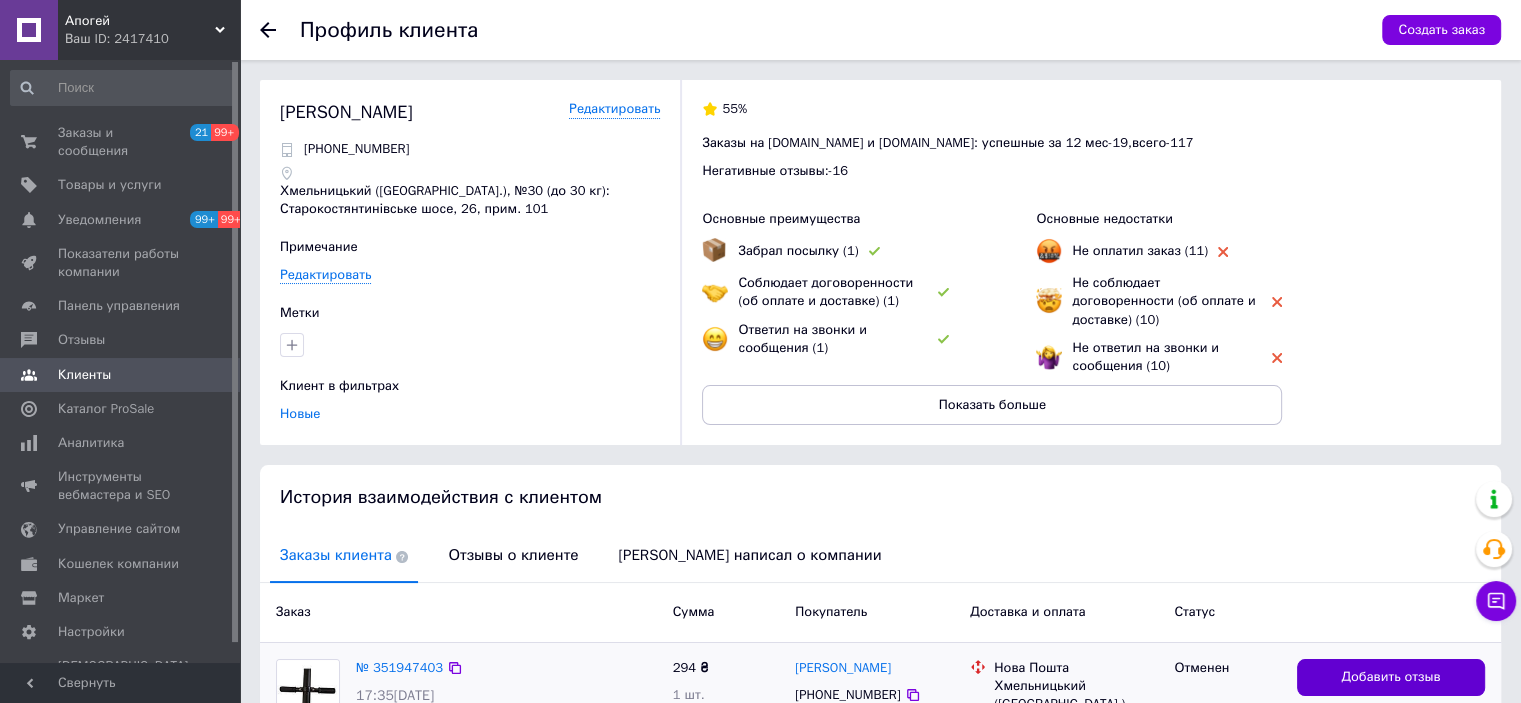 click on "Добавить отзыв" at bounding box center (1390, 677) 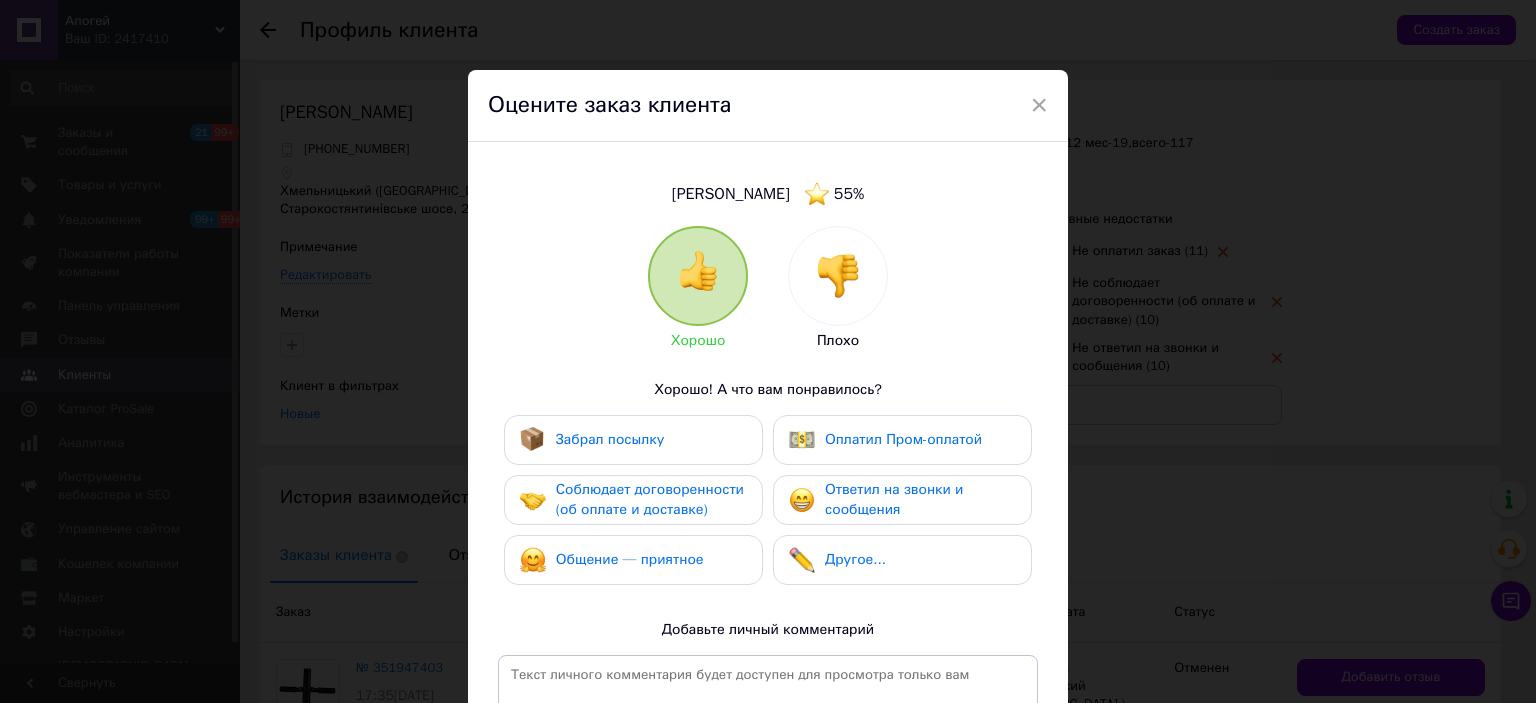 click at bounding box center (838, 276) 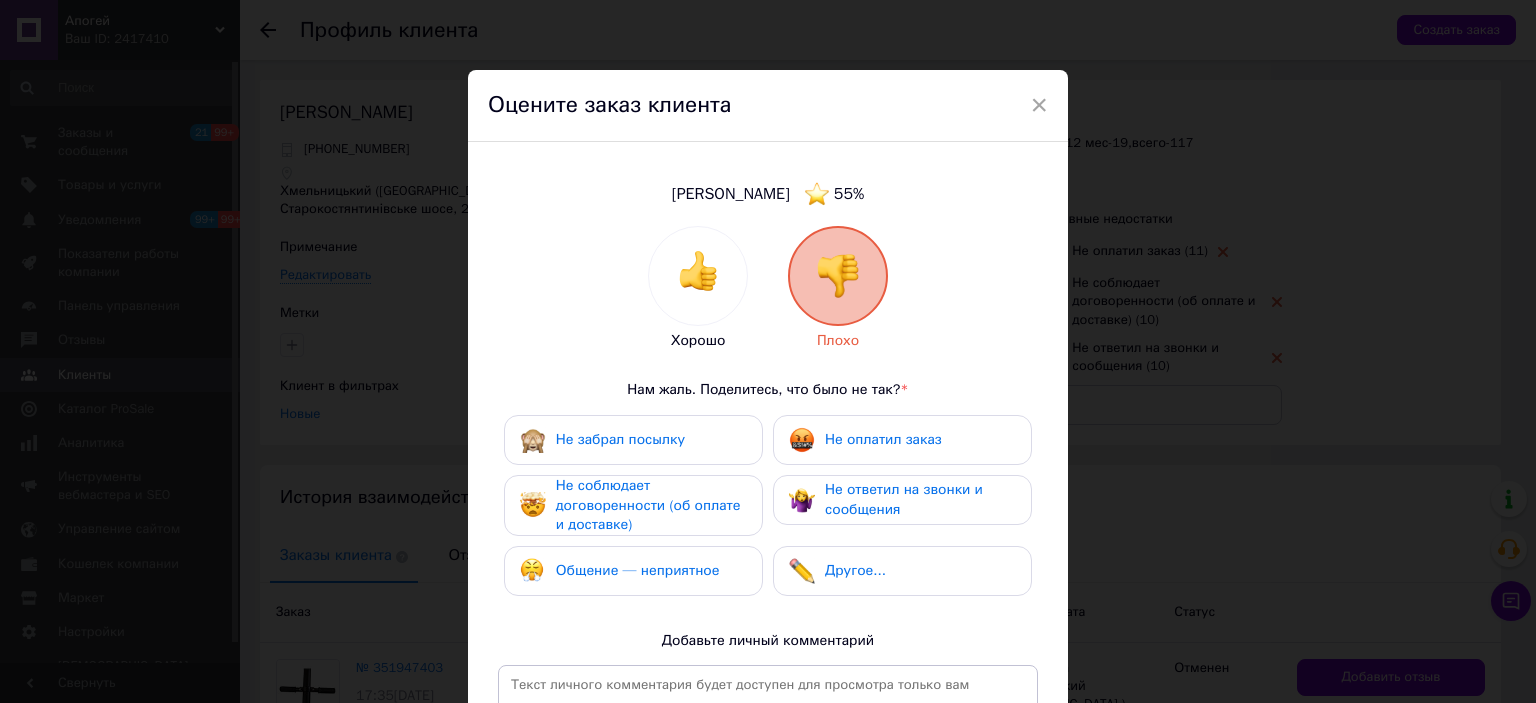 click on "Не оплатил заказ" at bounding box center [865, 440] 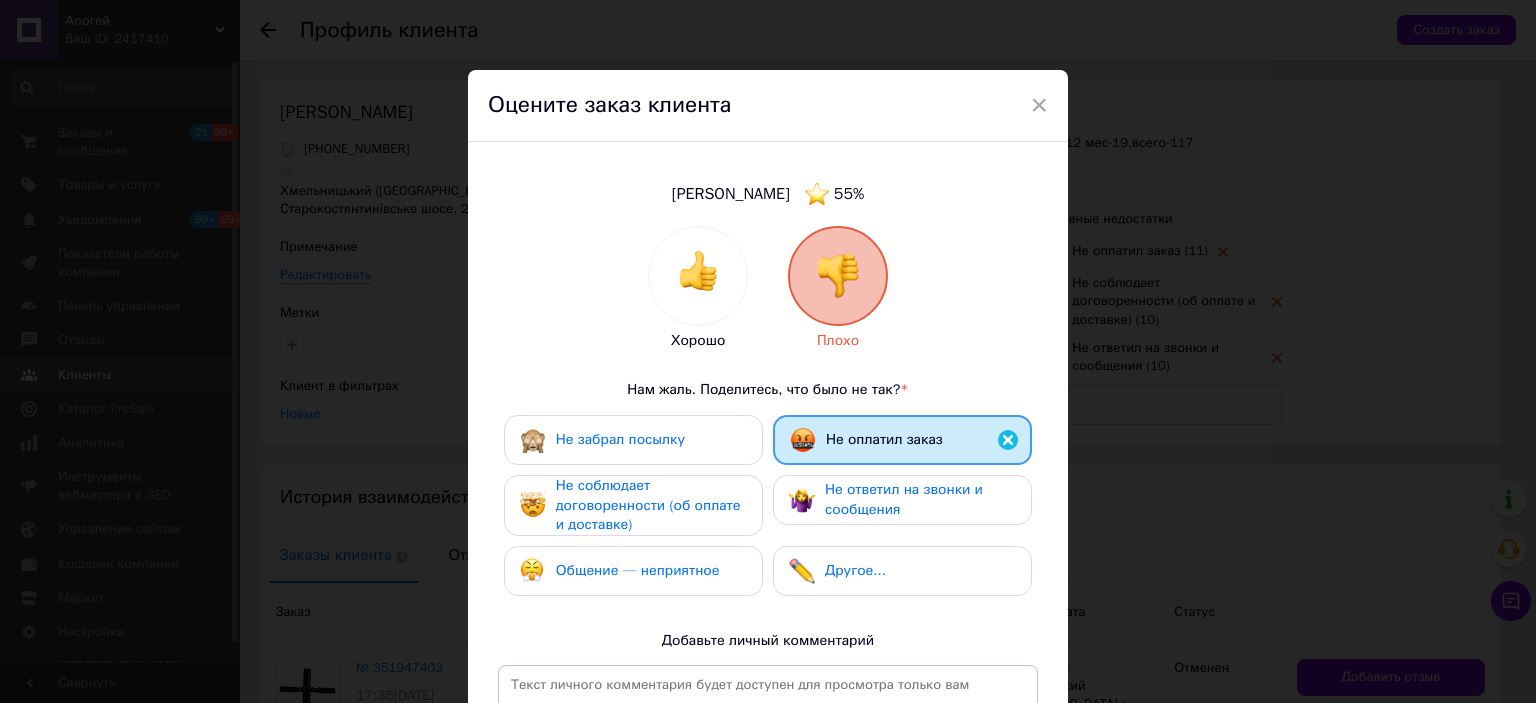 click on "Не забрал посылку" at bounding box center (633, 440) 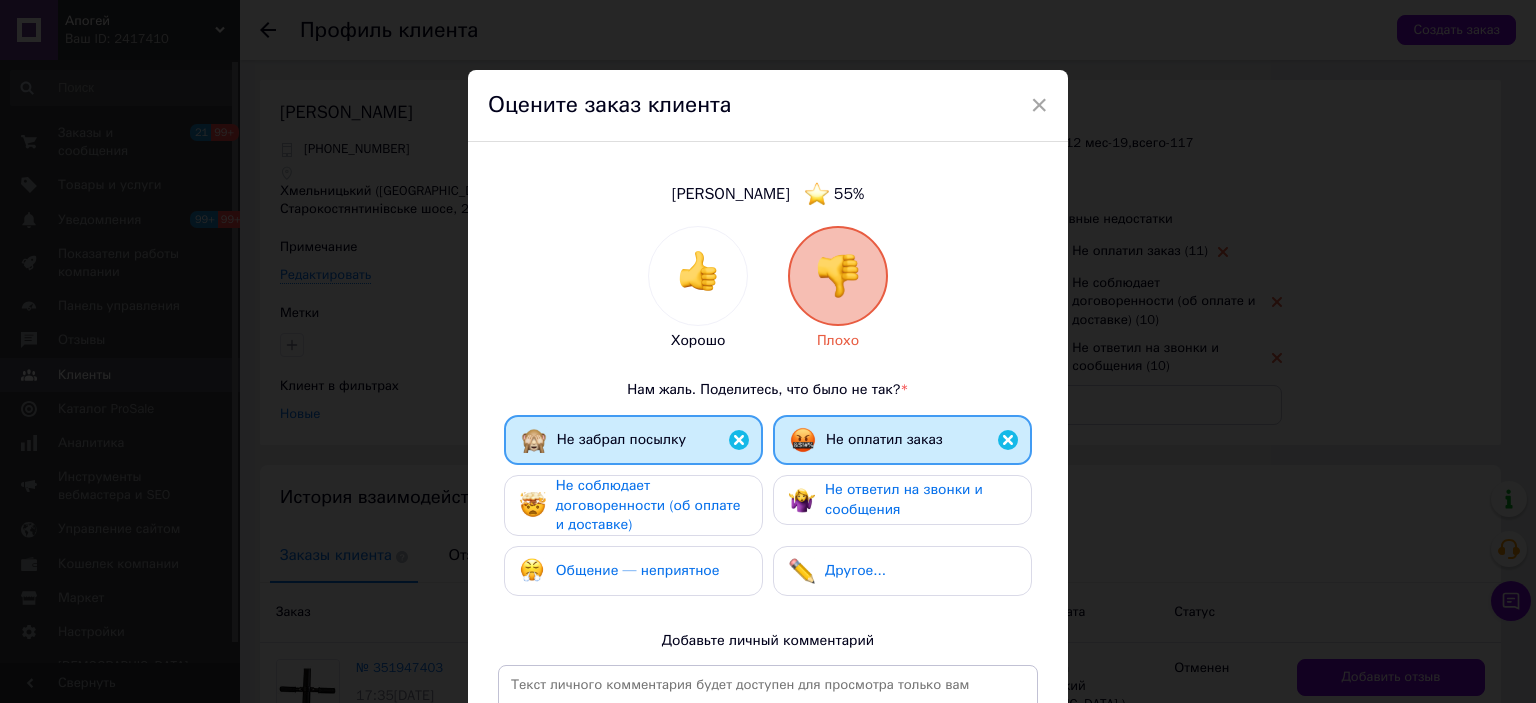 click on "Не соблюдает договоренности (об оплате и доставке)" at bounding box center (651, 505) 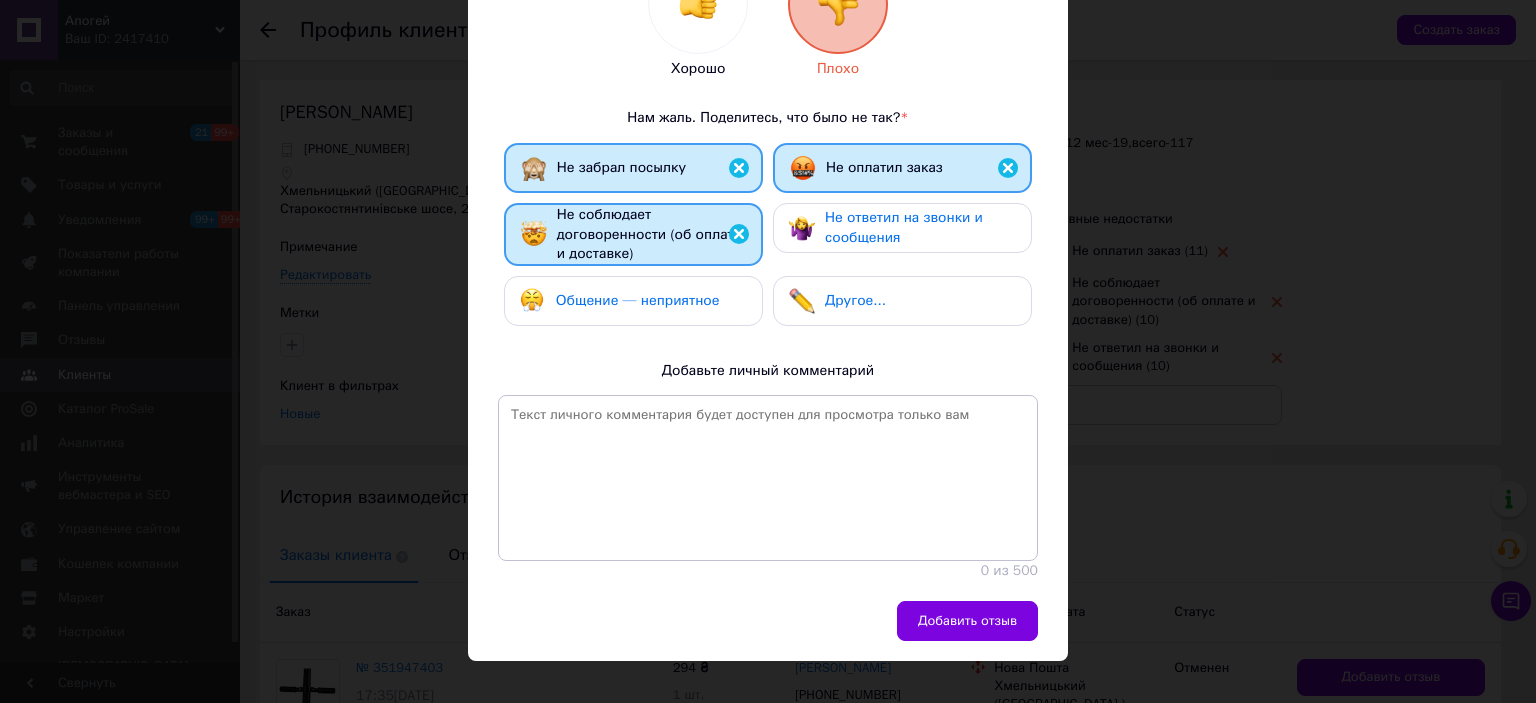 scroll, scrollTop: 295, scrollLeft: 0, axis: vertical 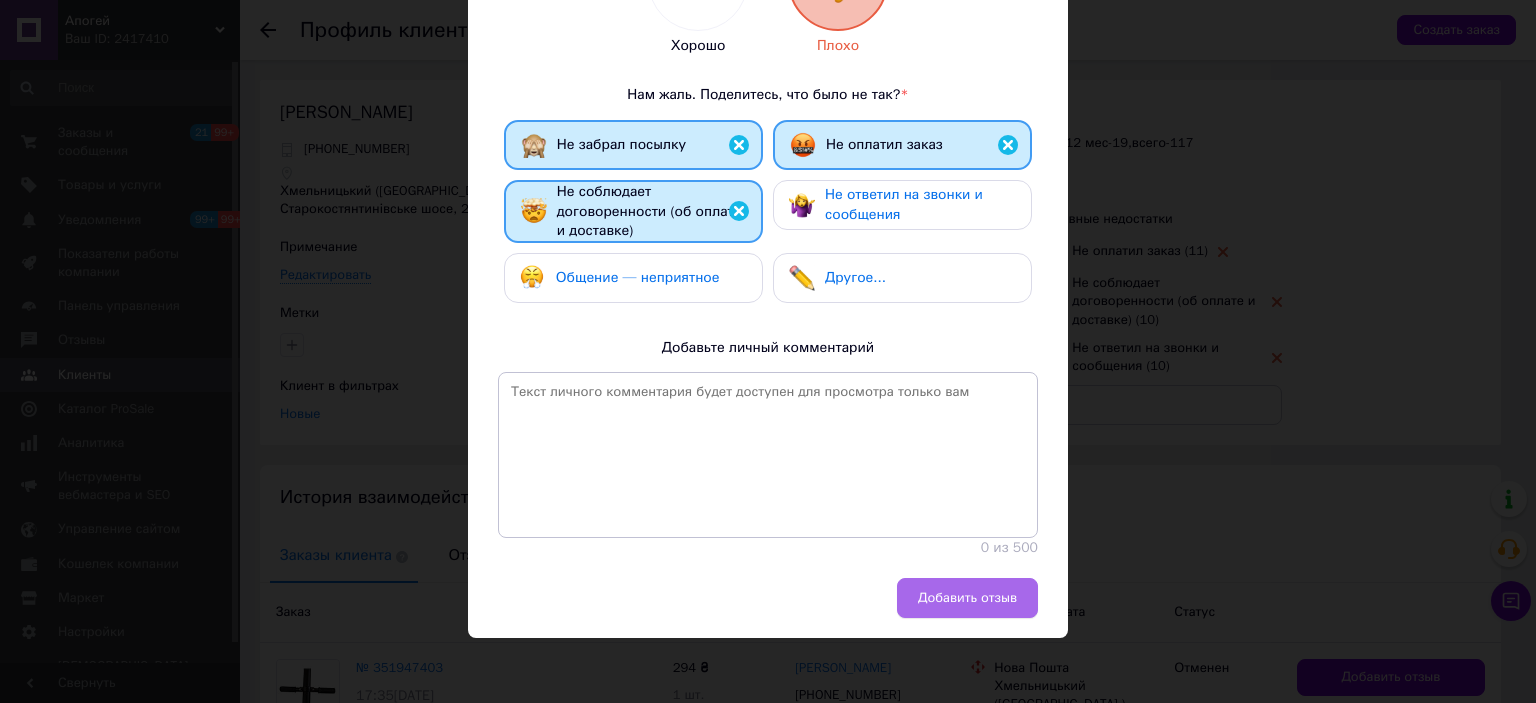 click on "Добавить отзыв" at bounding box center (967, 598) 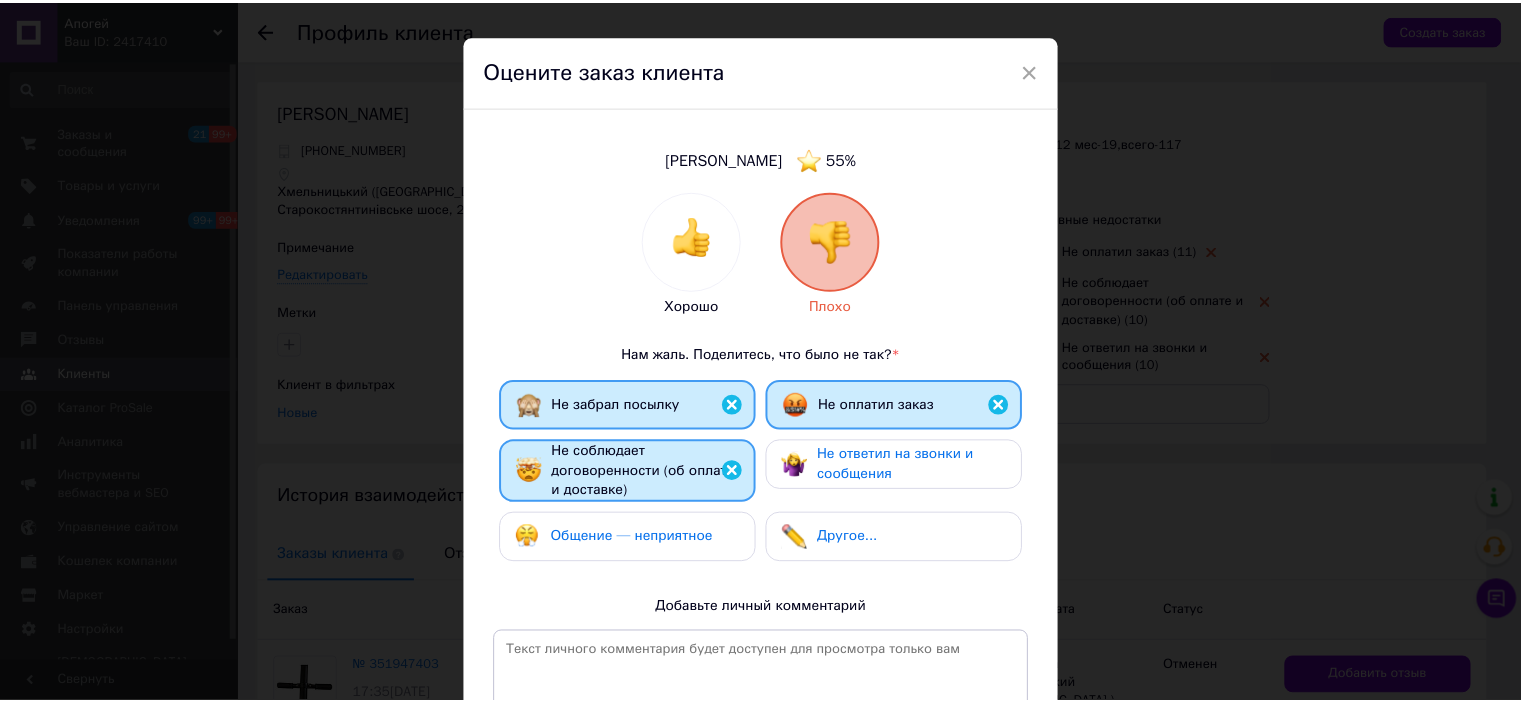 scroll, scrollTop: 0, scrollLeft: 0, axis: both 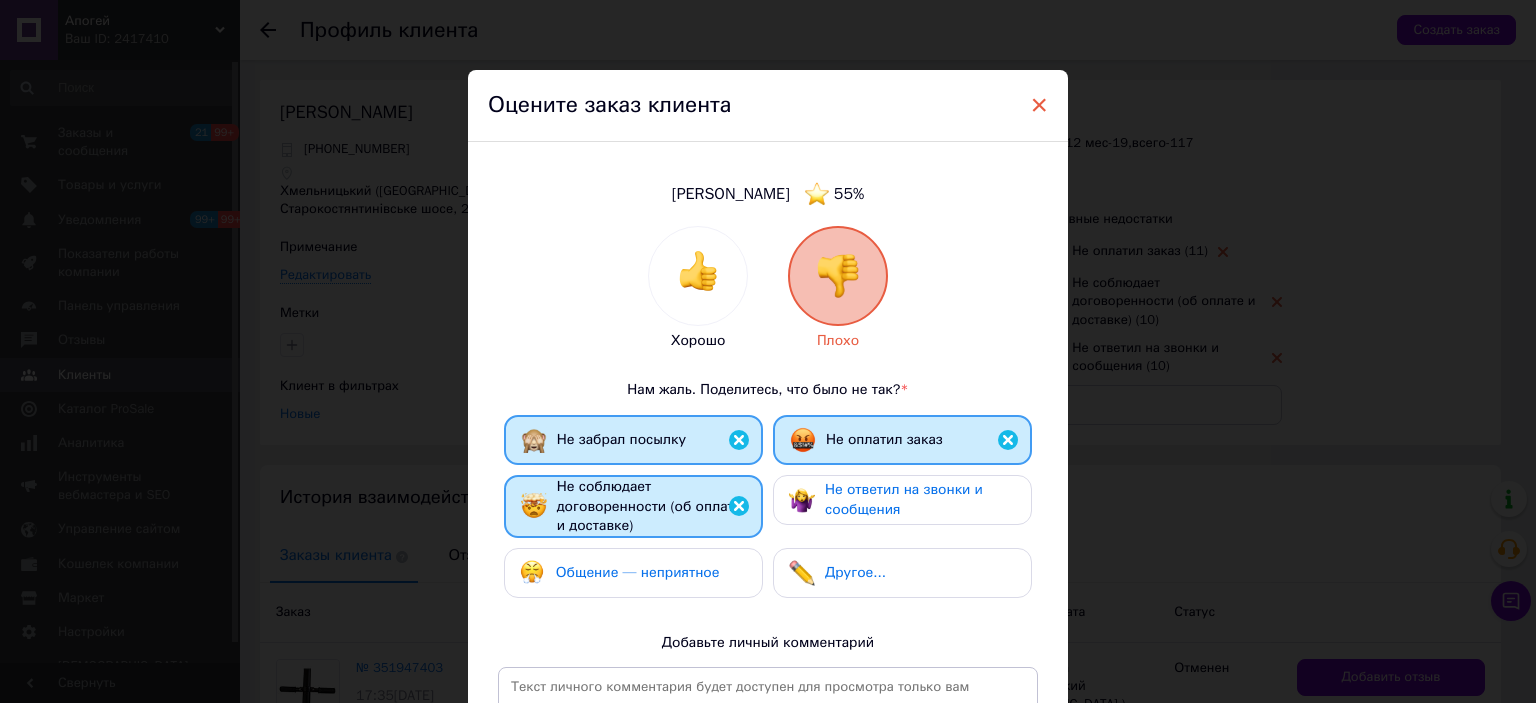 click on "×" at bounding box center [1039, 105] 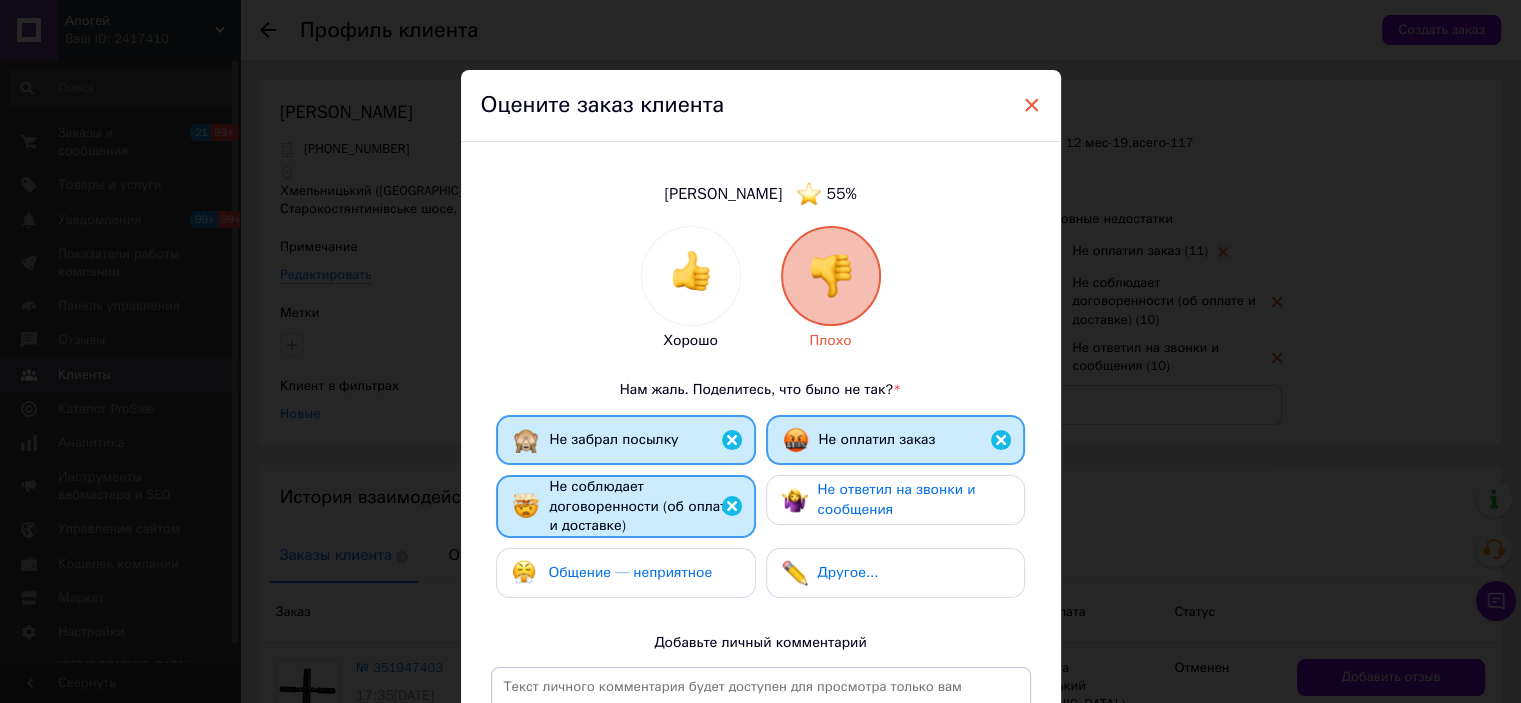 click on "×" at bounding box center [1032, 105] 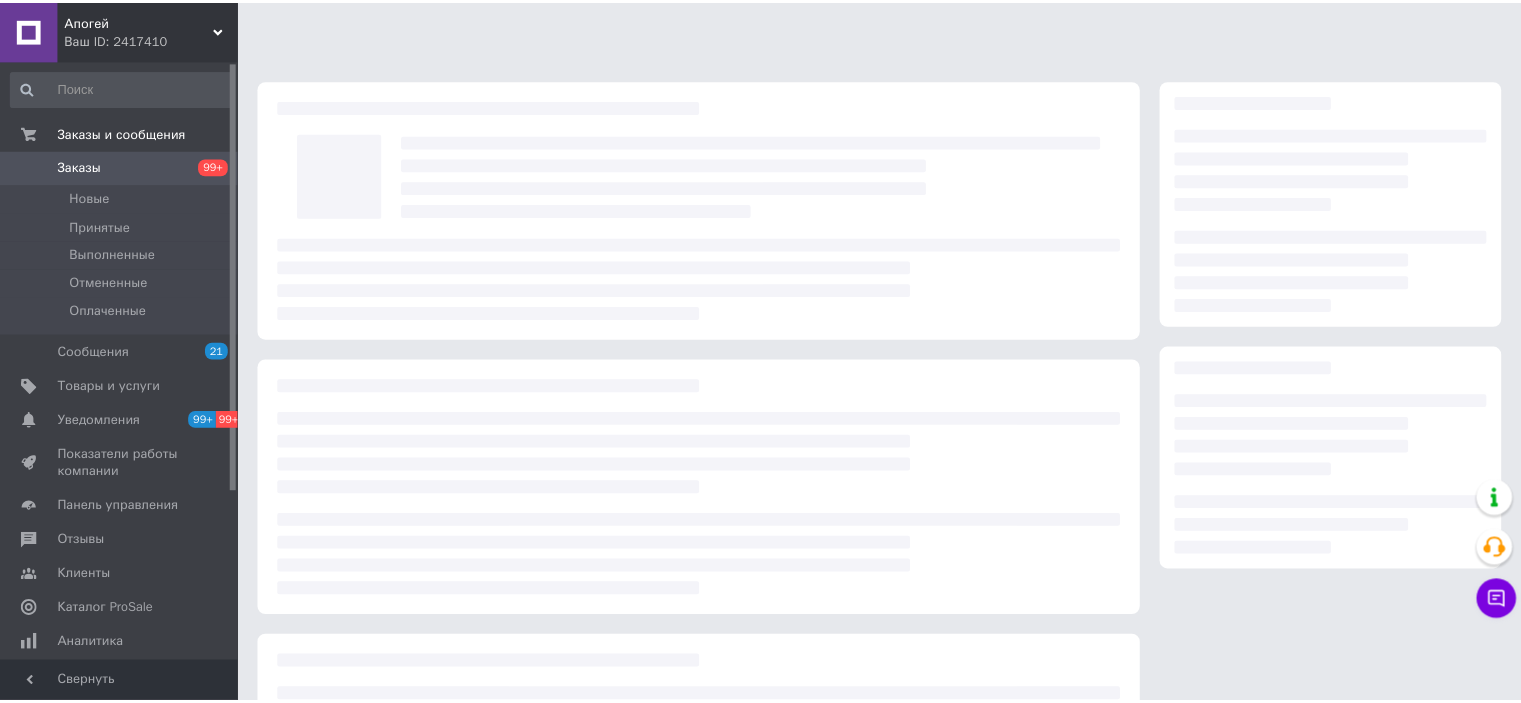 scroll, scrollTop: 0, scrollLeft: 0, axis: both 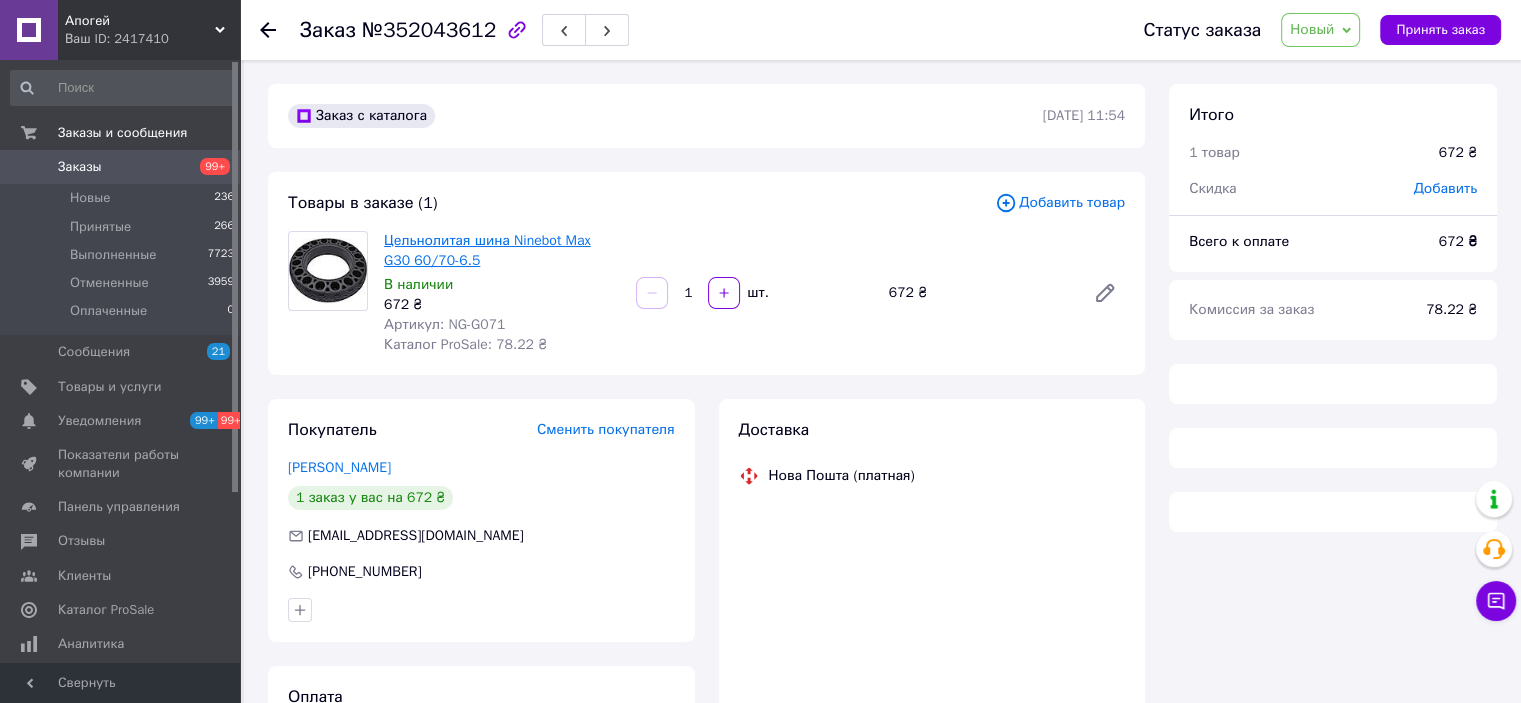 click on "Цельнолитая шина Ninebot Max G30 60/70-6.5" at bounding box center [487, 250] 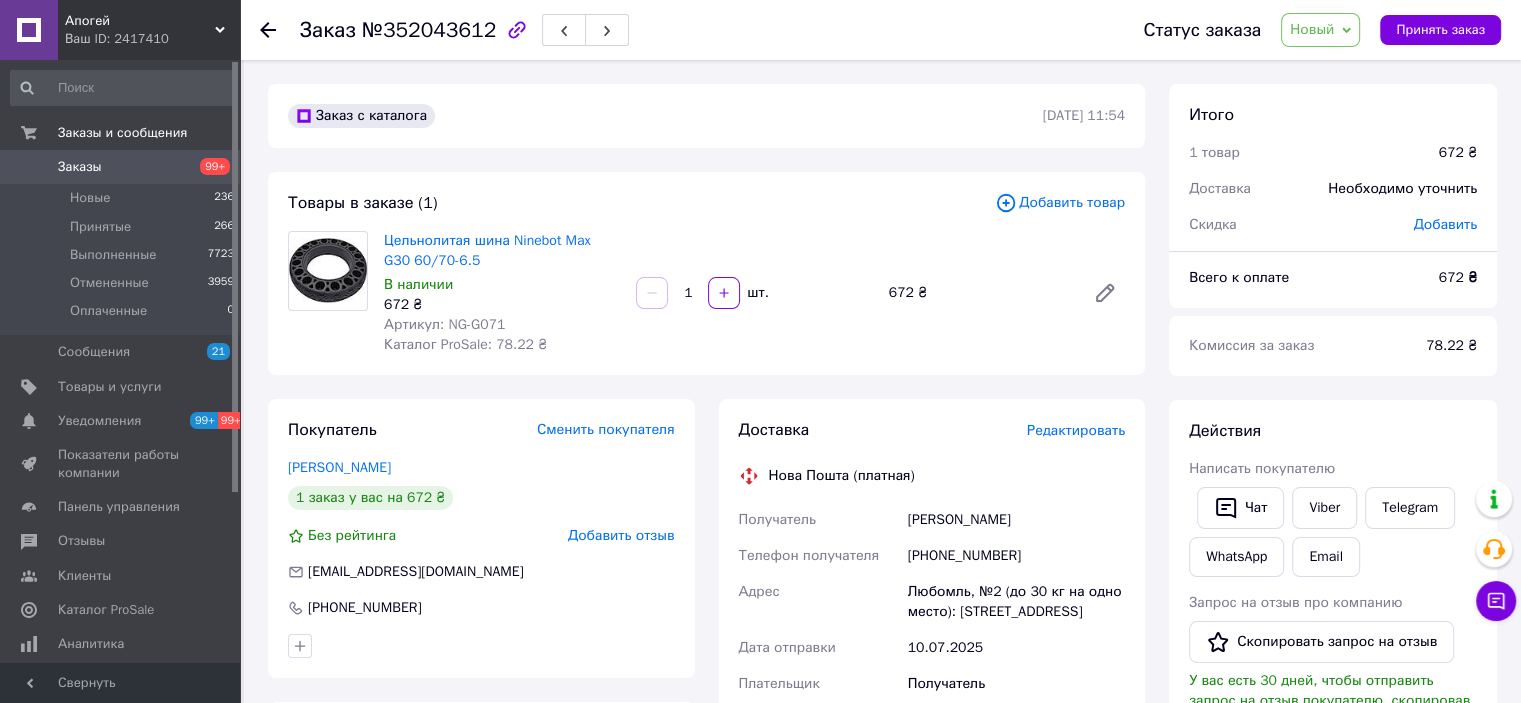click on "Заказы" at bounding box center [121, 167] 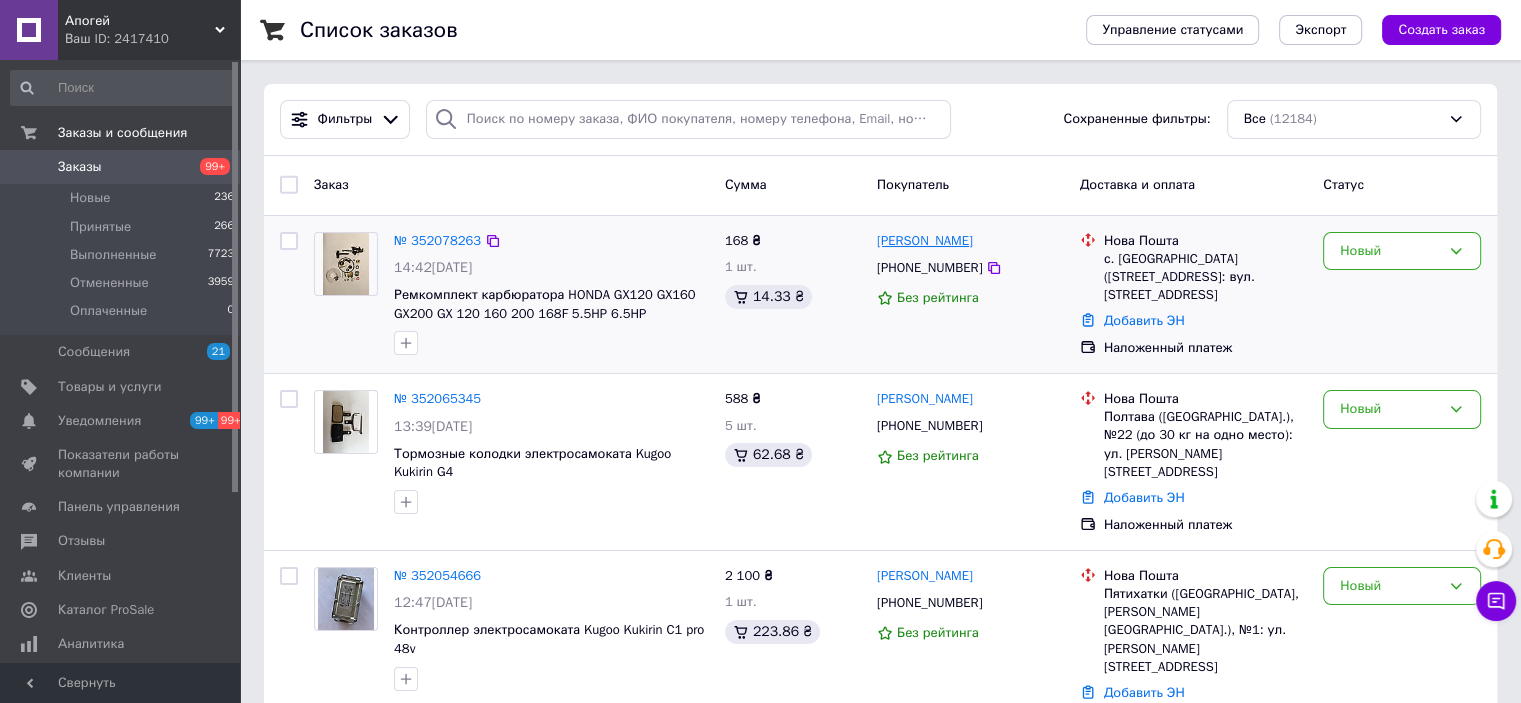click on "Олег Цупрук" at bounding box center (925, 241) 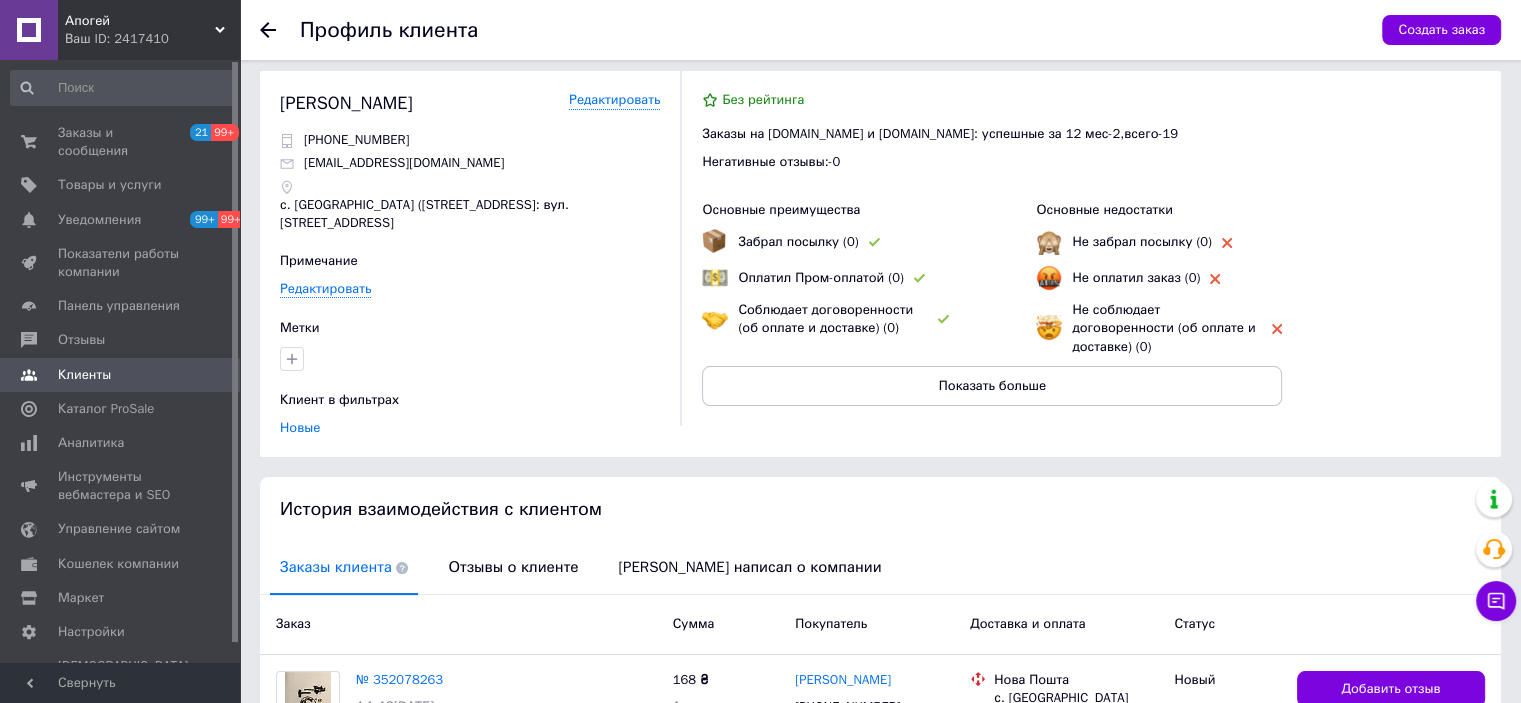 scroll, scrollTop: 0, scrollLeft: 0, axis: both 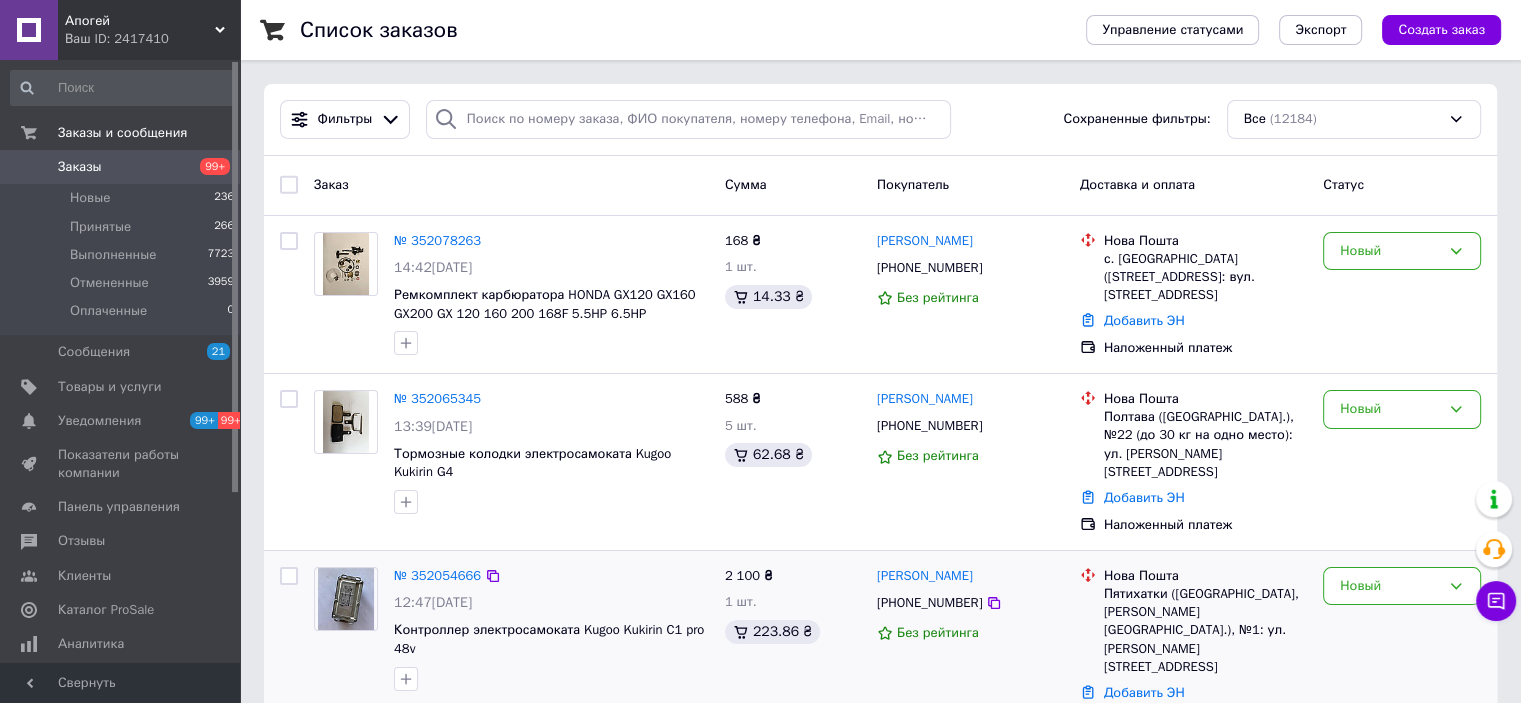 drag, startPoint x: 574, startPoint y: 586, endPoint x: 606, endPoint y: 634, distance: 57.68882 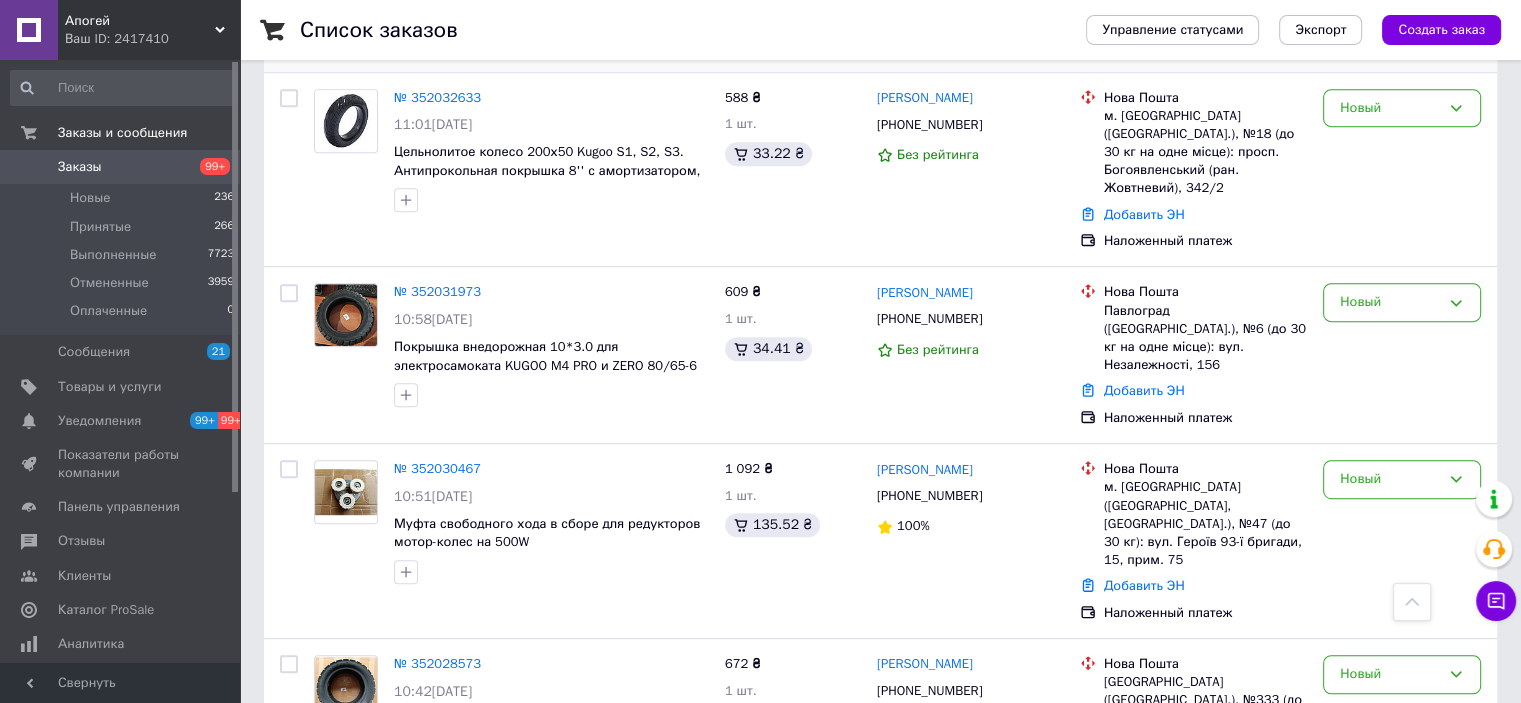 scroll, scrollTop: 1100, scrollLeft: 0, axis: vertical 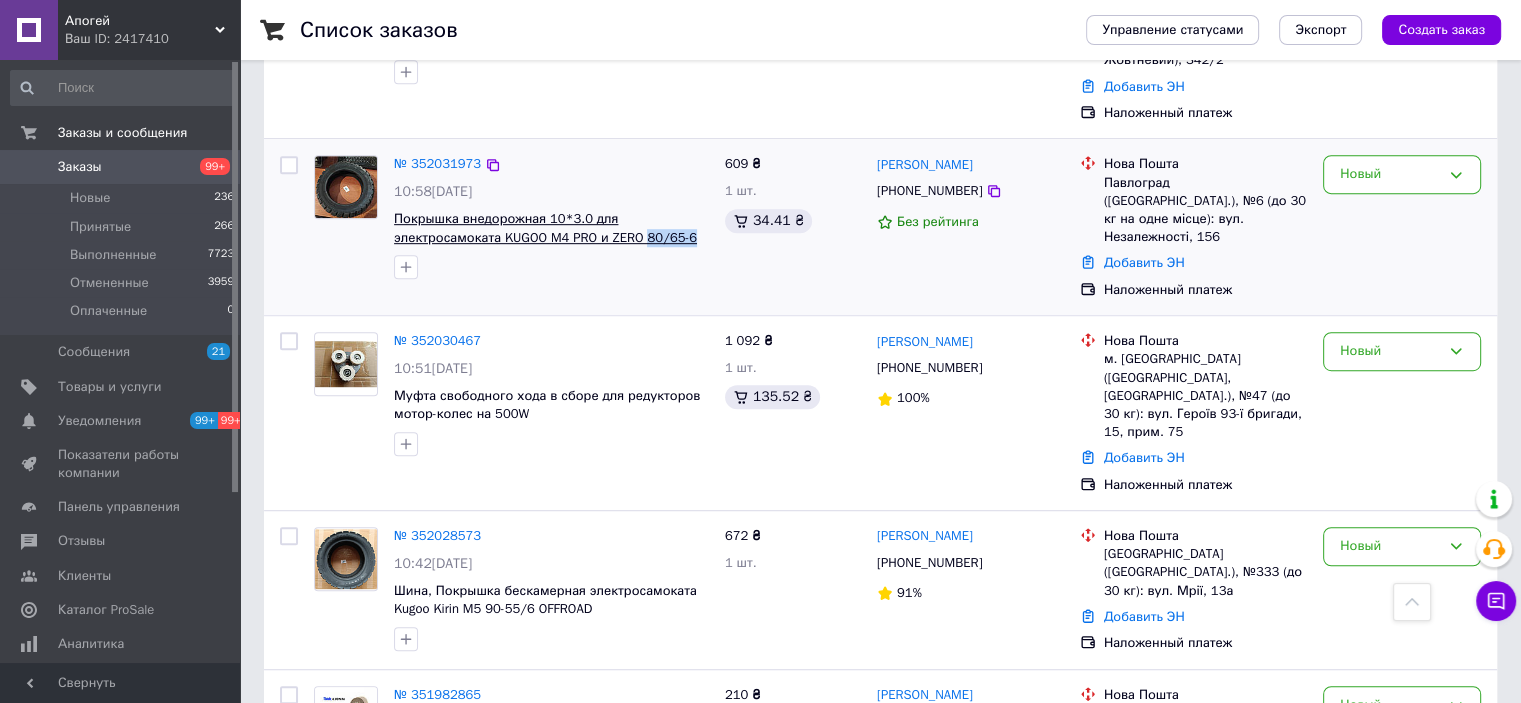 drag, startPoint x: 700, startPoint y: 165, endPoint x: 644, endPoint y: 167, distance: 56.0357 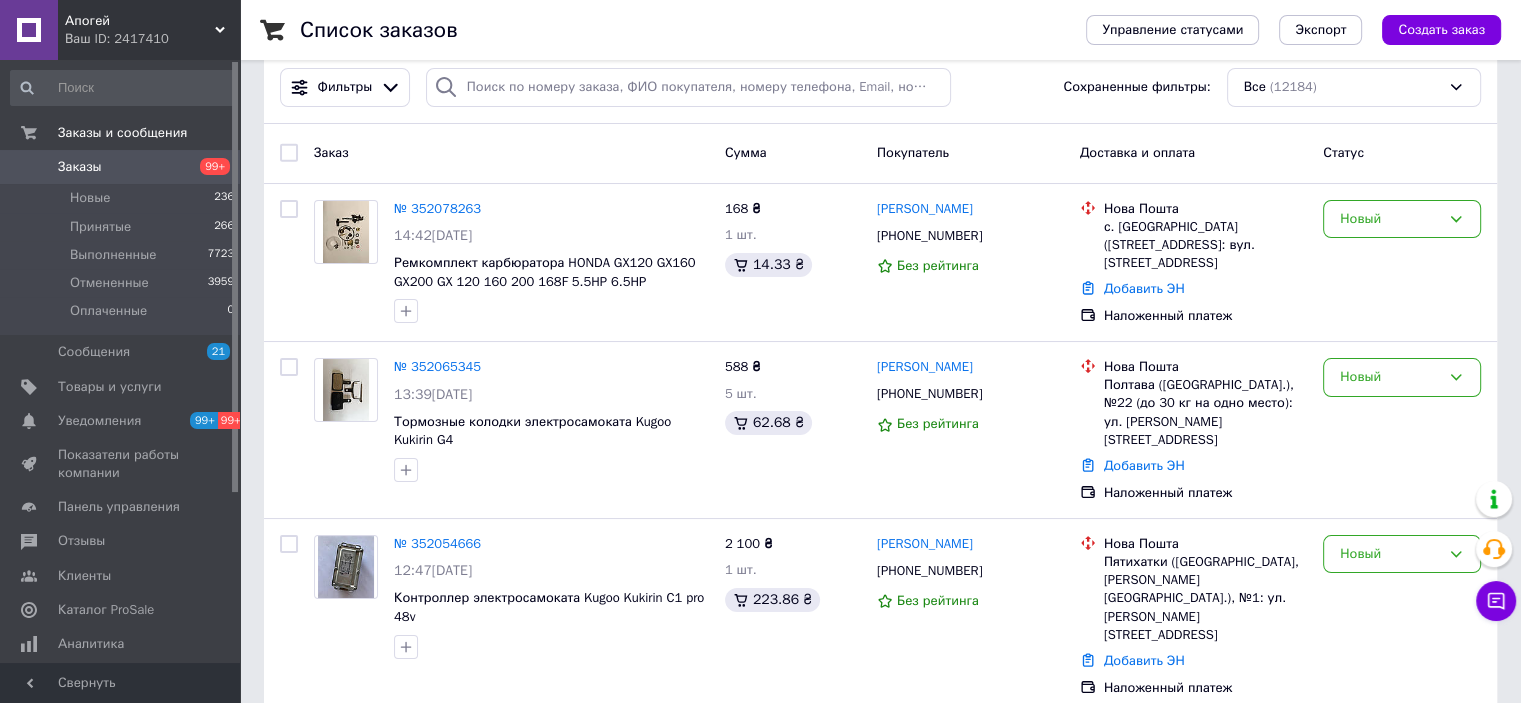 scroll, scrollTop: 0, scrollLeft: 0, axis: both 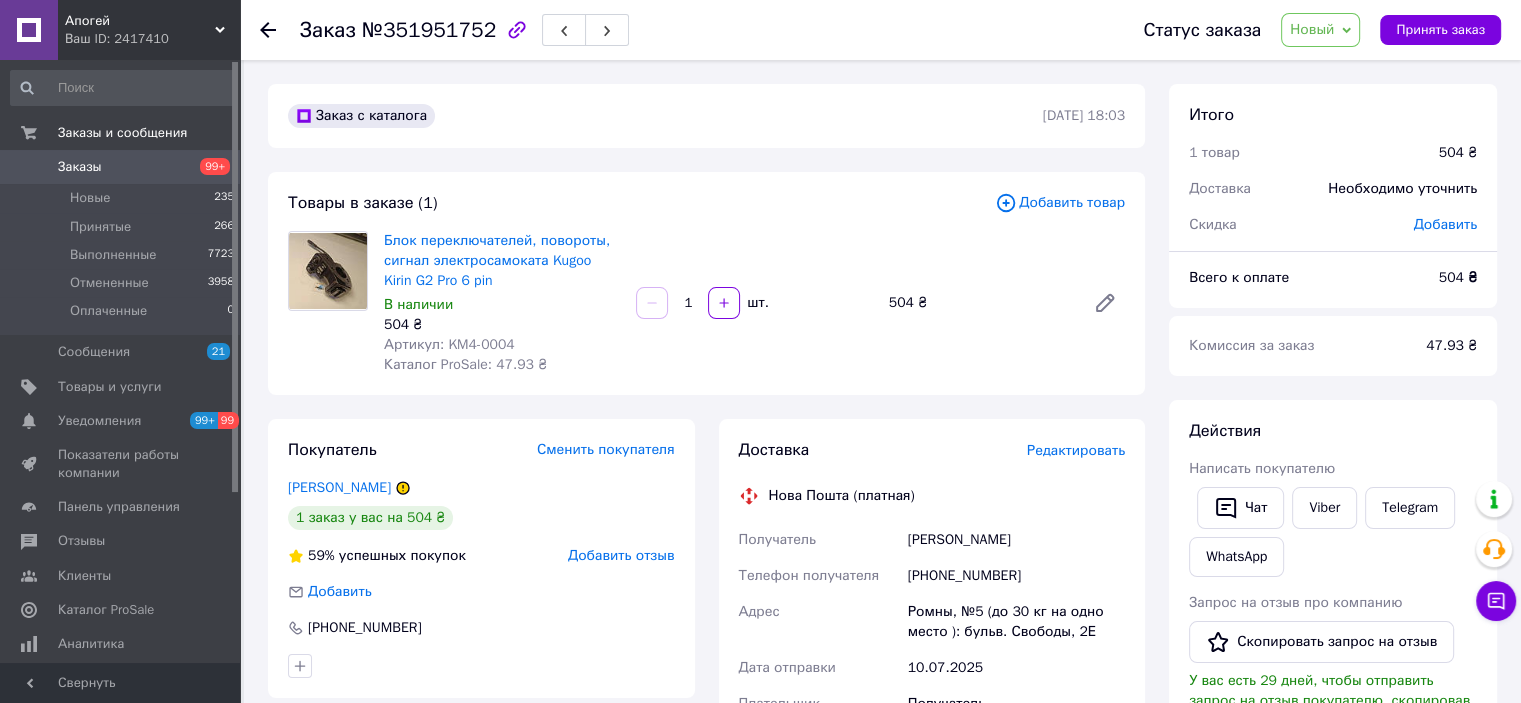 click on "Новый" at bounding box center [1320, 30] 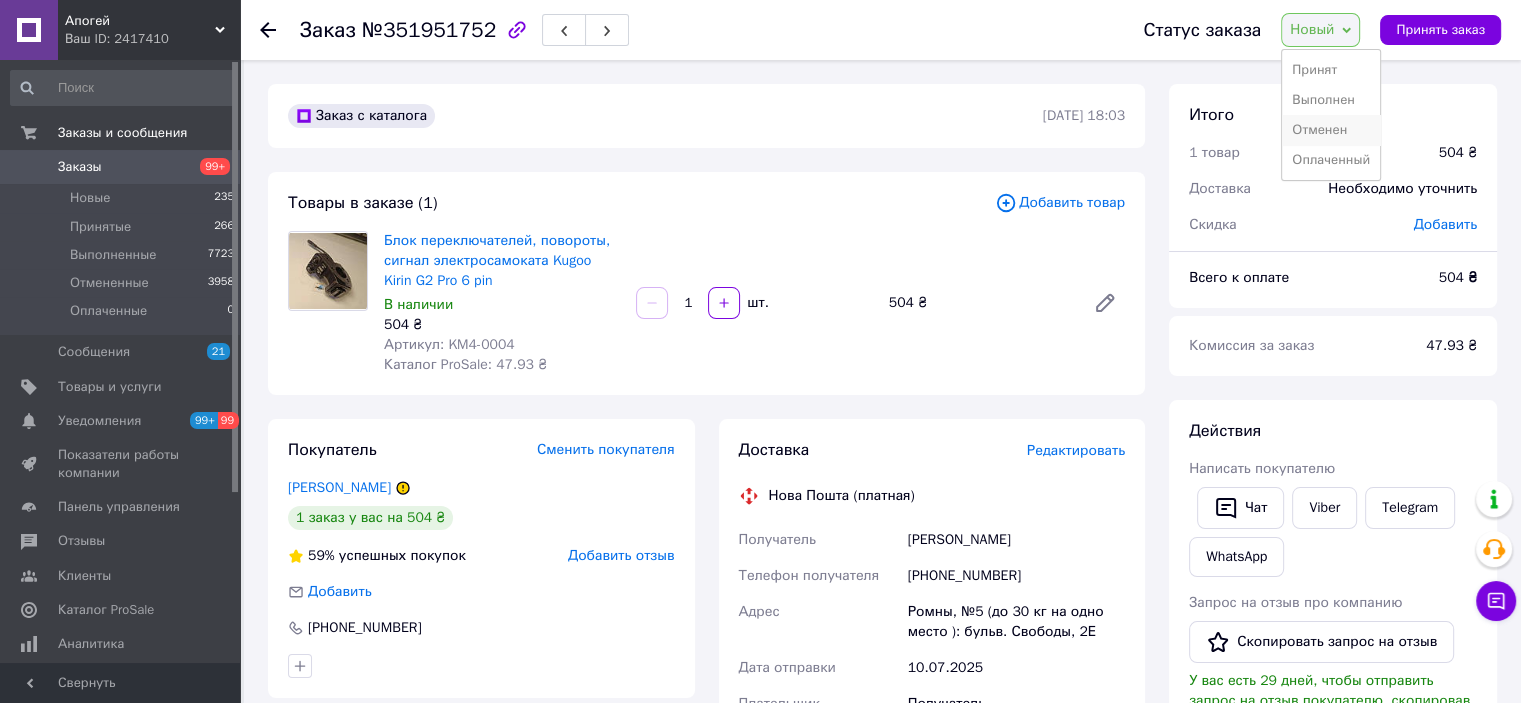 click on "Отменен" at bounding box center [1331, 130] 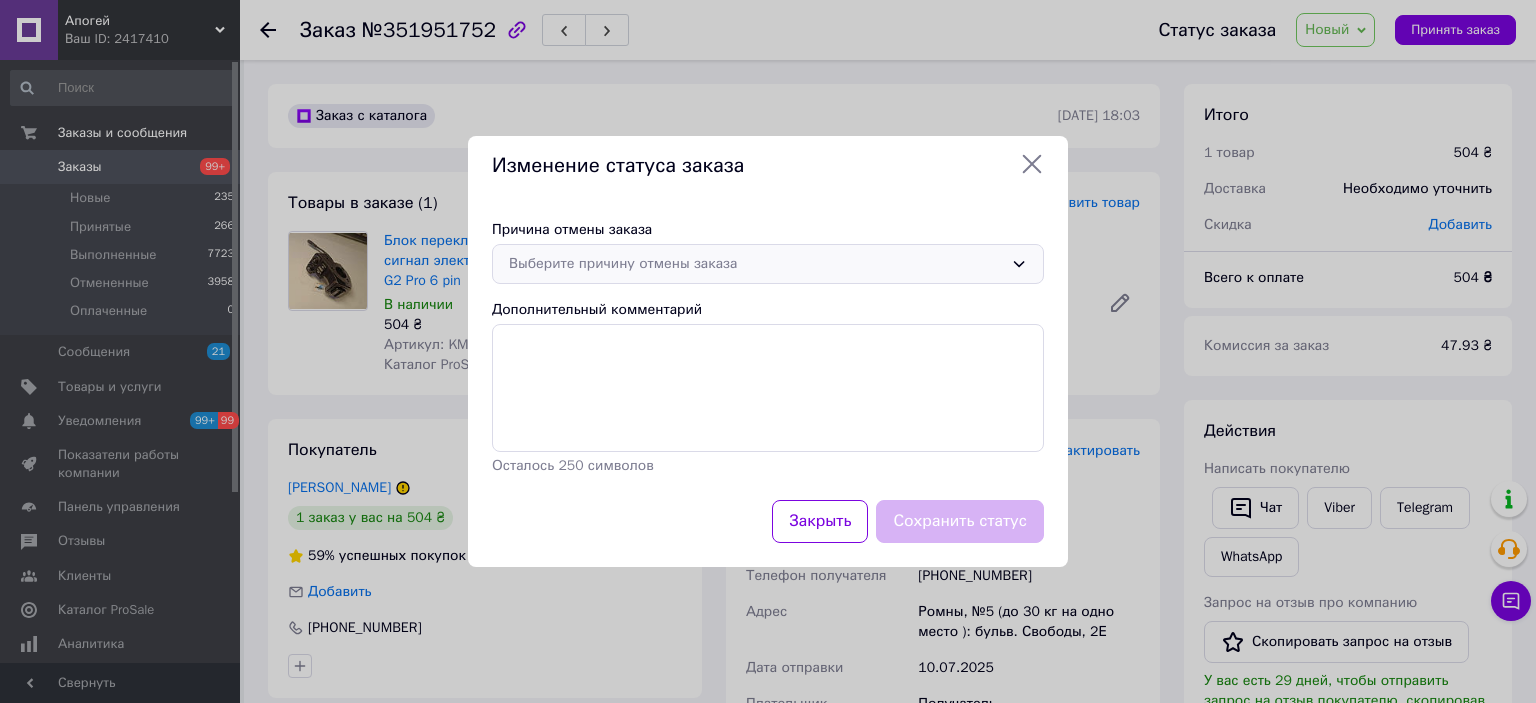 click on "Выберите причину отмены заказа" at bounding box center (768, 264) 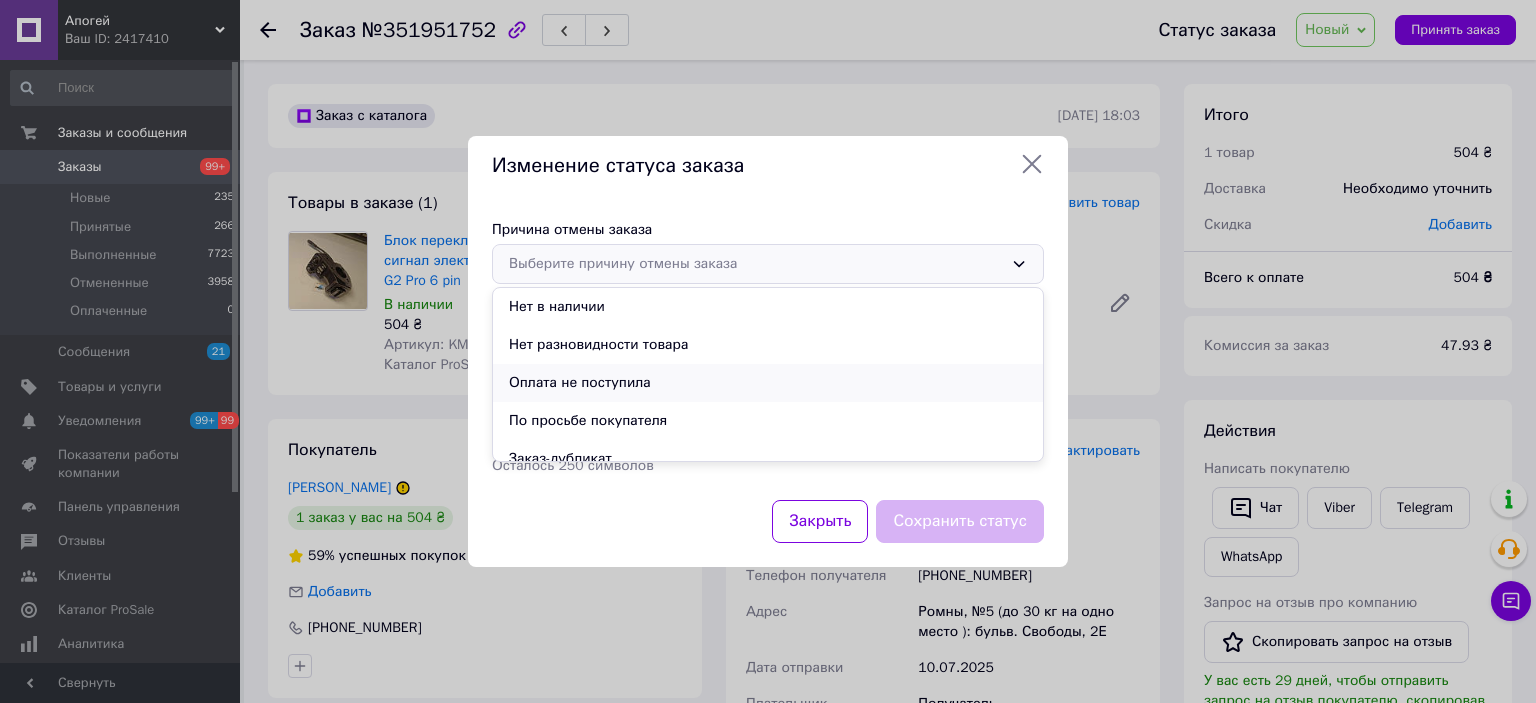 click on "Оплата не поступила" at bounding box center [768, 383] 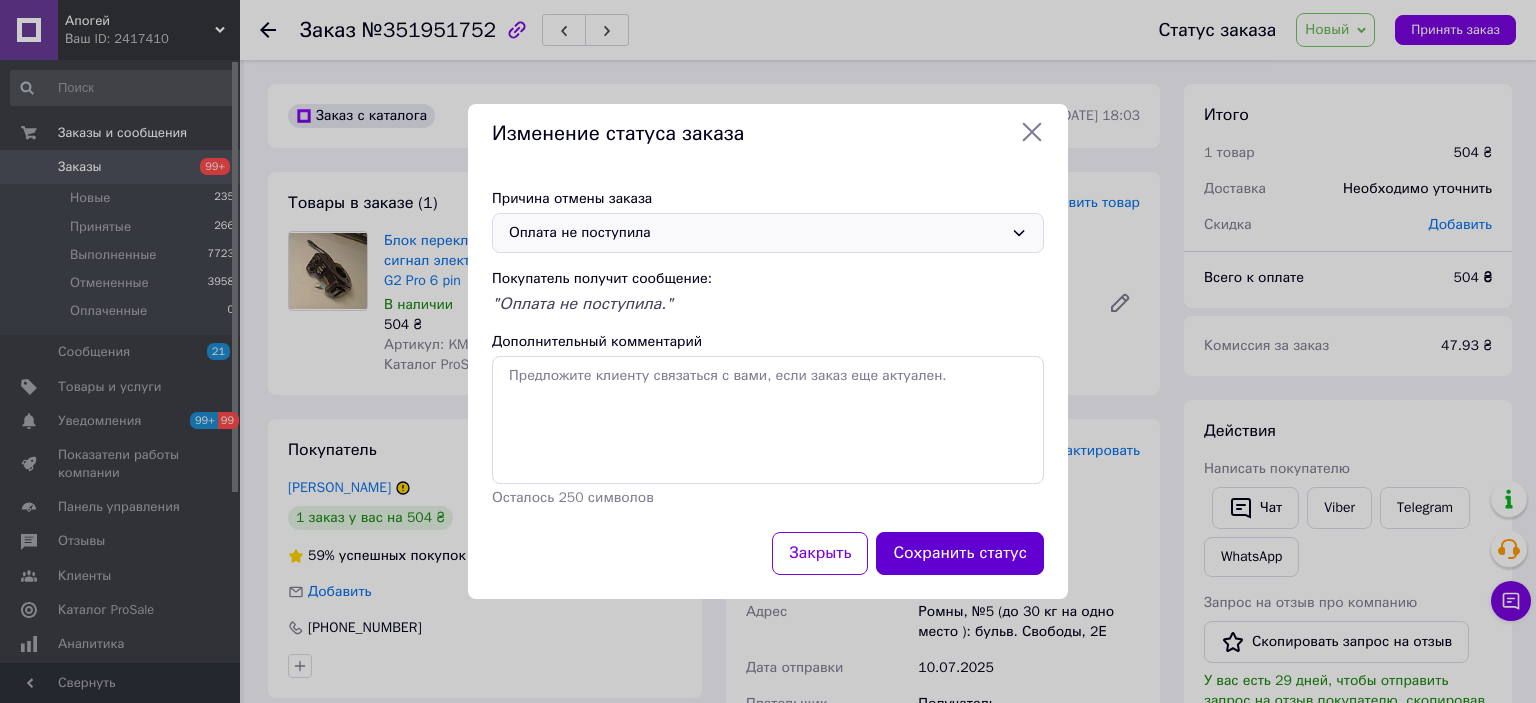 click on "Сохранить статус" at bounding box center [960, 553] 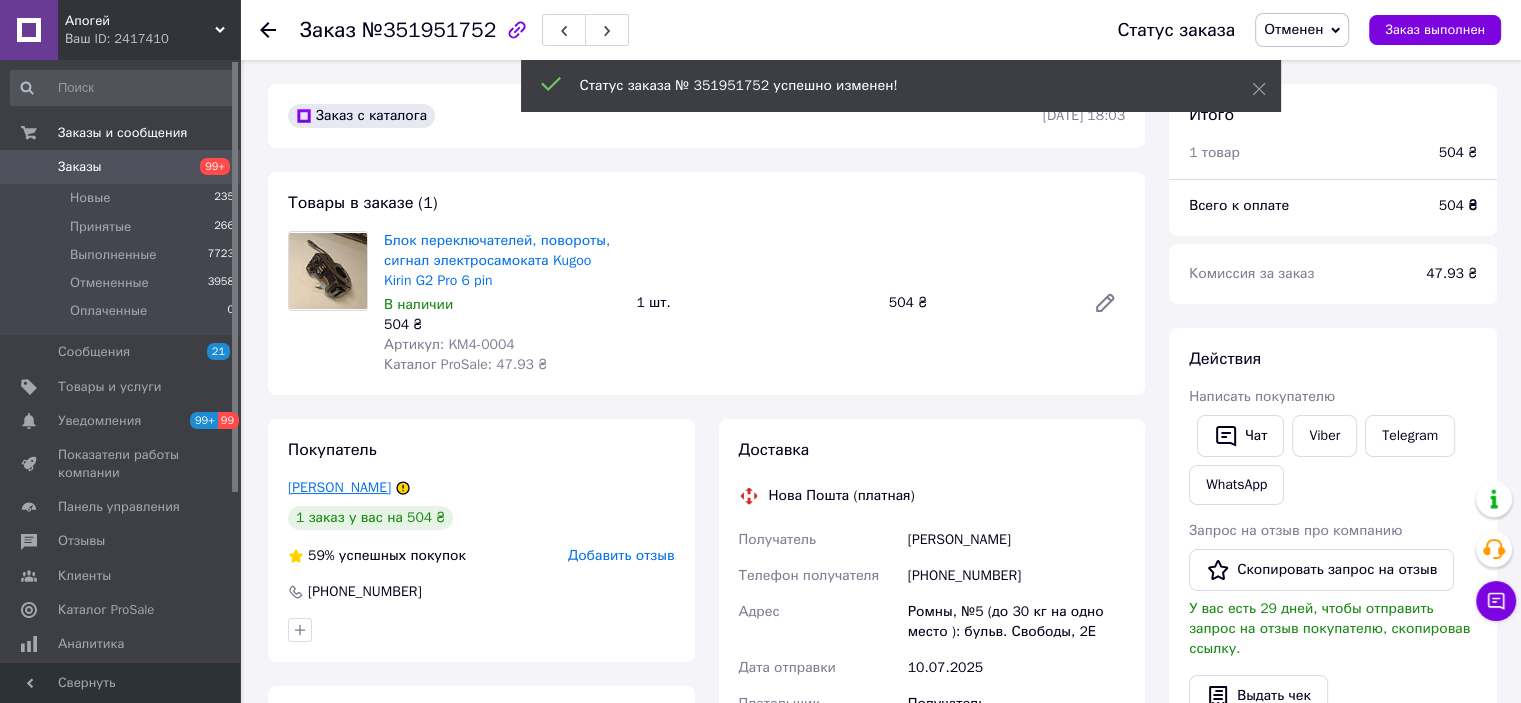 click on "Мордань Матвей" at bounding box center [339, 487] 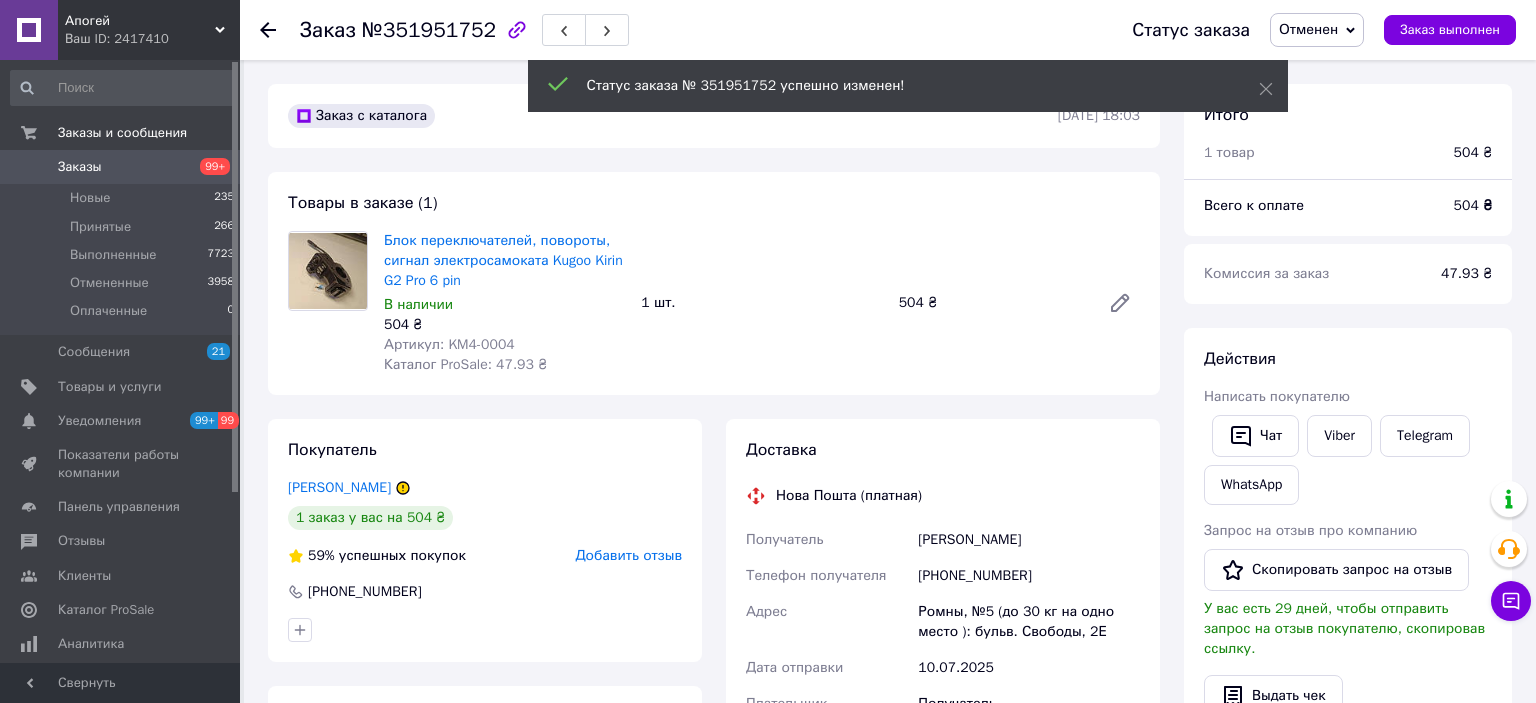 click on "Апогей Ваш ID: 2417410 Сайт Апогей Кабинет покупателя Проверить состояние системы Страница на портале Интимные игрушки и эротическое белье Fox... Справка Выйти Заказы и сообщения Заказы 99+ Новые 235 Принятые 266 Выполненные 7723 Отмененные 3958 Оплаченные 0 Сообщения 21 Товары и услуги Уведомления 99+ 99 Показатели работы компании Панель управления Отзывы Клиенты Каталог ProSale Аналитика Инструменты вебмастера и SEO Управление сайтом Кошелек компании Маркет Настройки Тарифы и счета Prom микс 6 000 Свернуть
Заказ 59%" at bounding box center [768, 691] 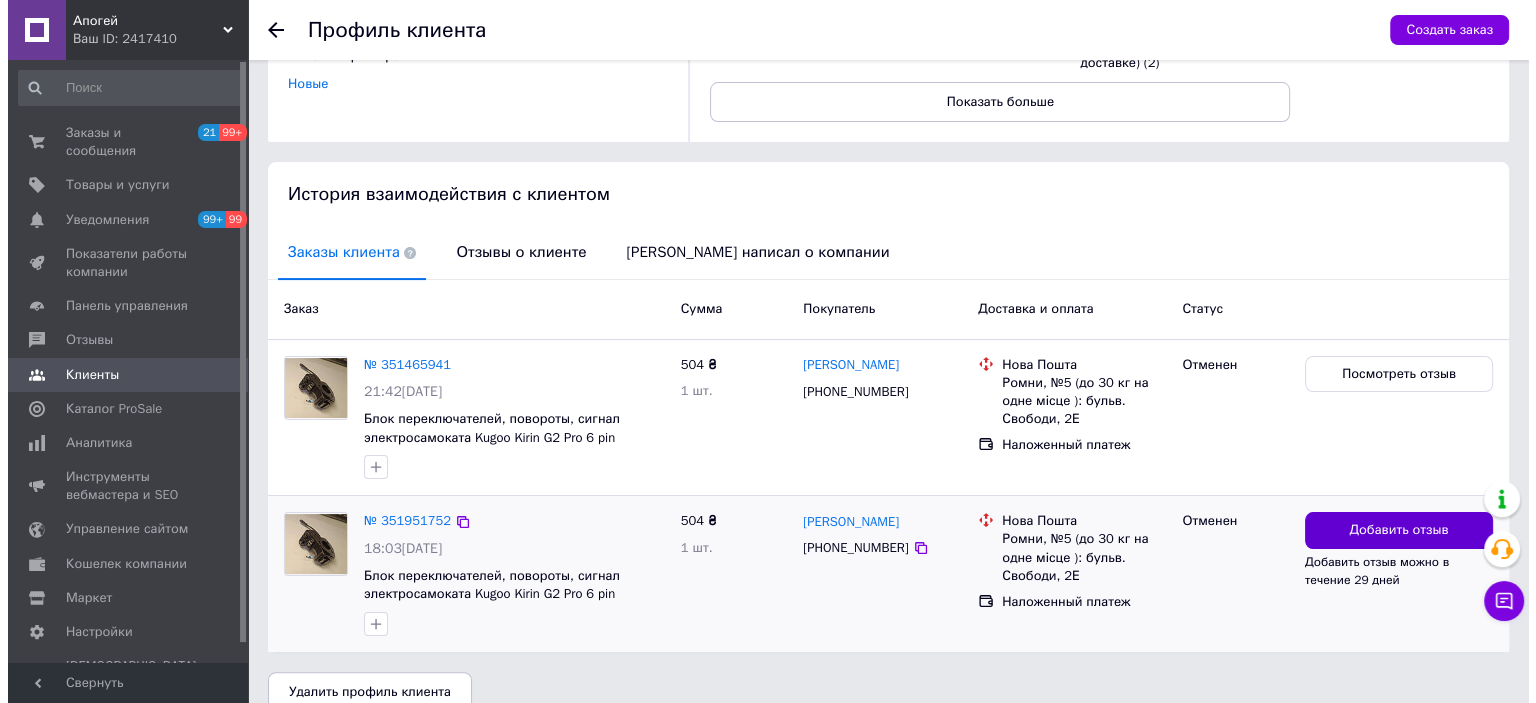 scroll, scrollTop: 300, scrollLeft: 0, axis: vertical 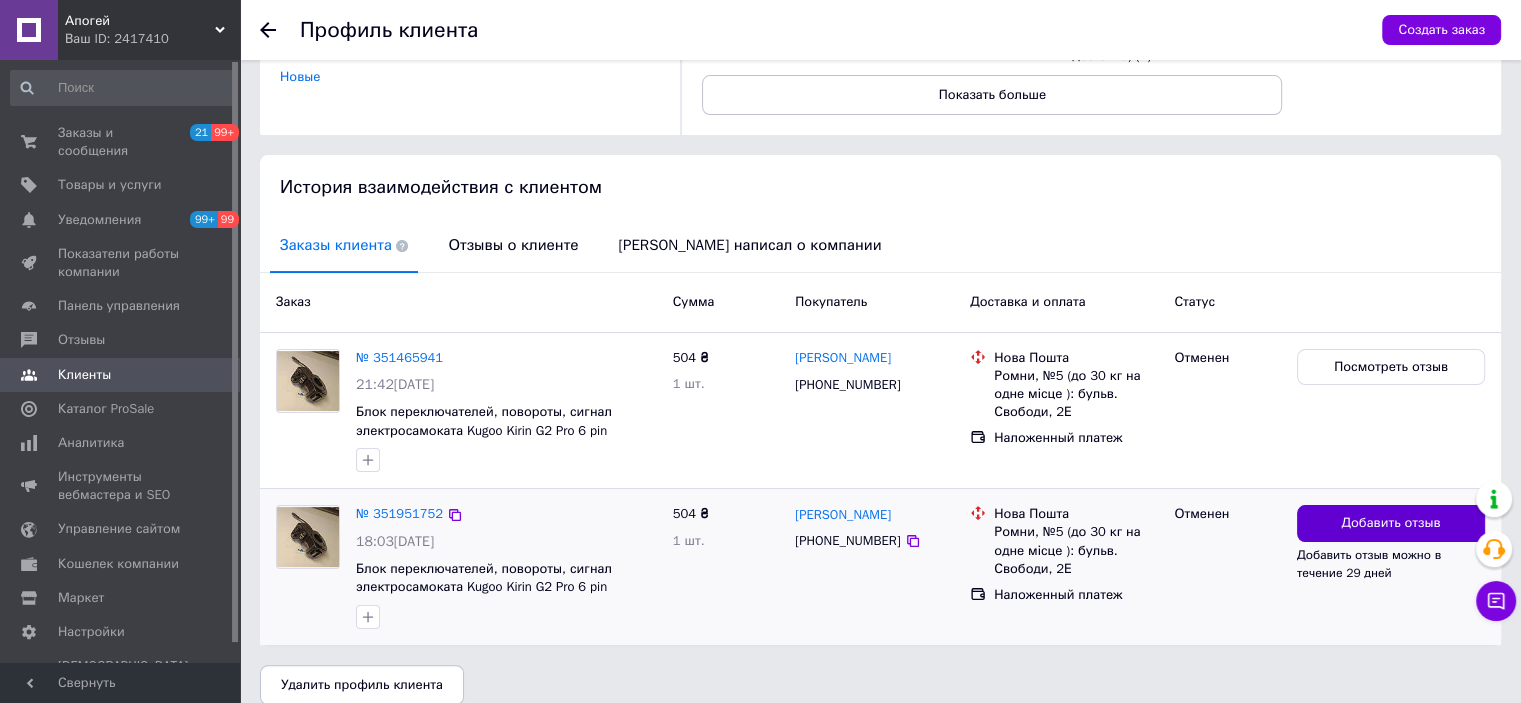 click on "Добавить отзыв" at bounding box center [1390, 523] 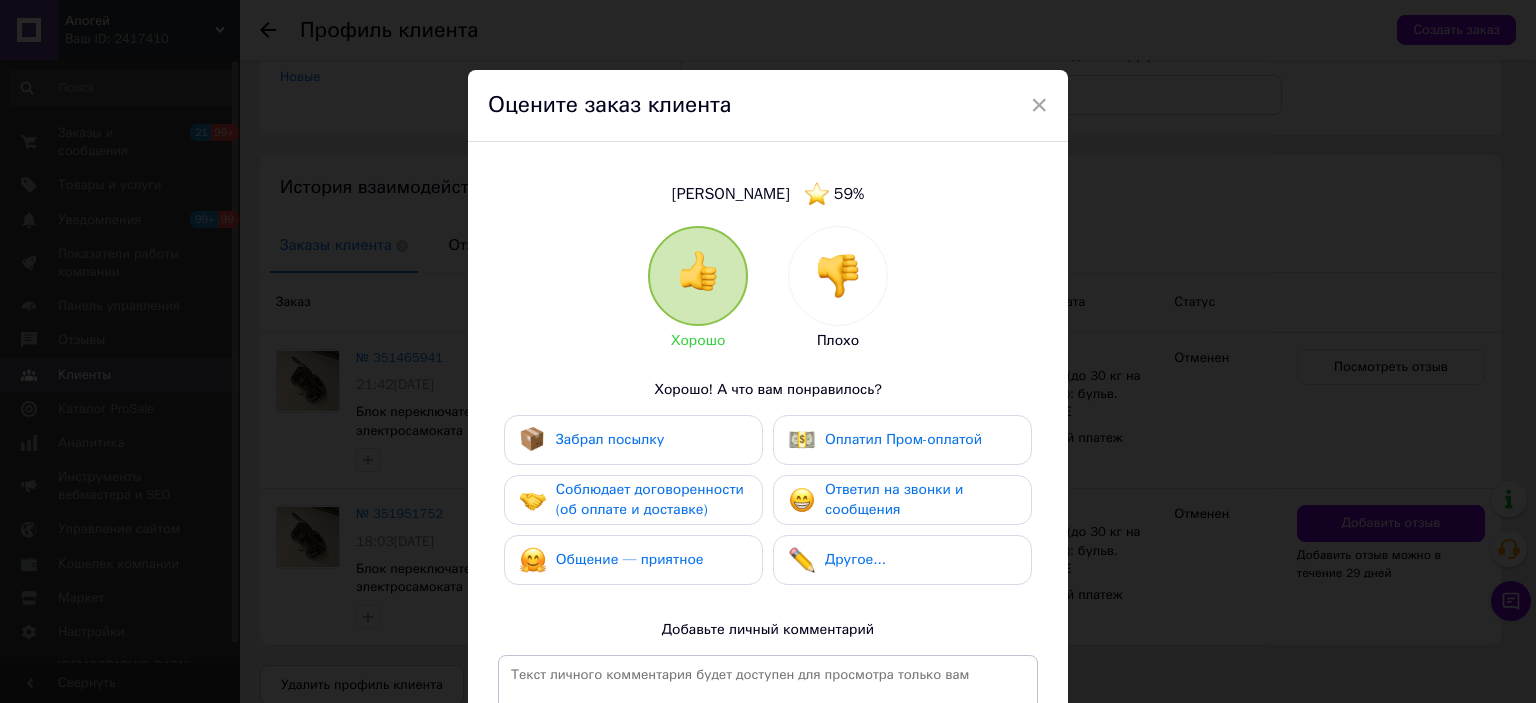 click at bounding box center (838, 276) 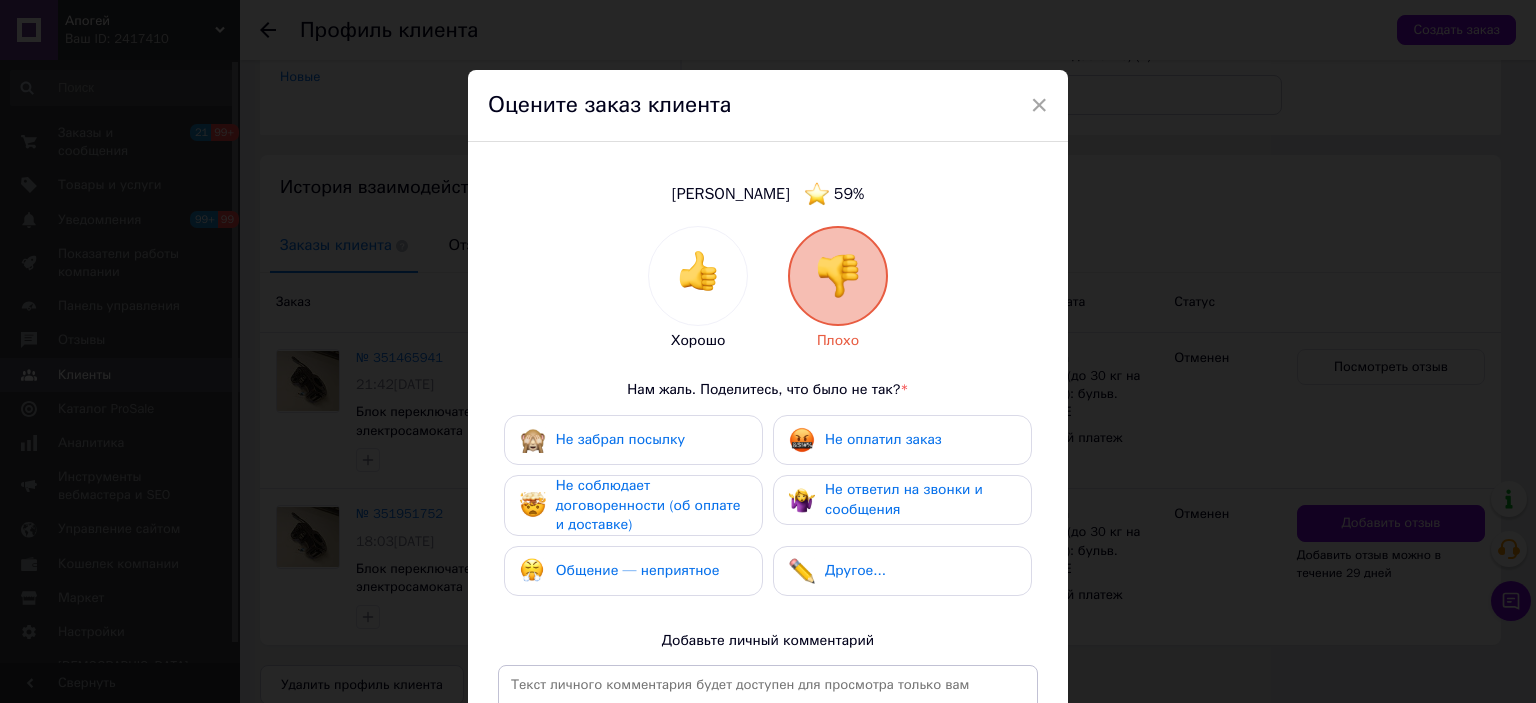 click on "Не оплатил заказ" at bounding box center (902, 440) 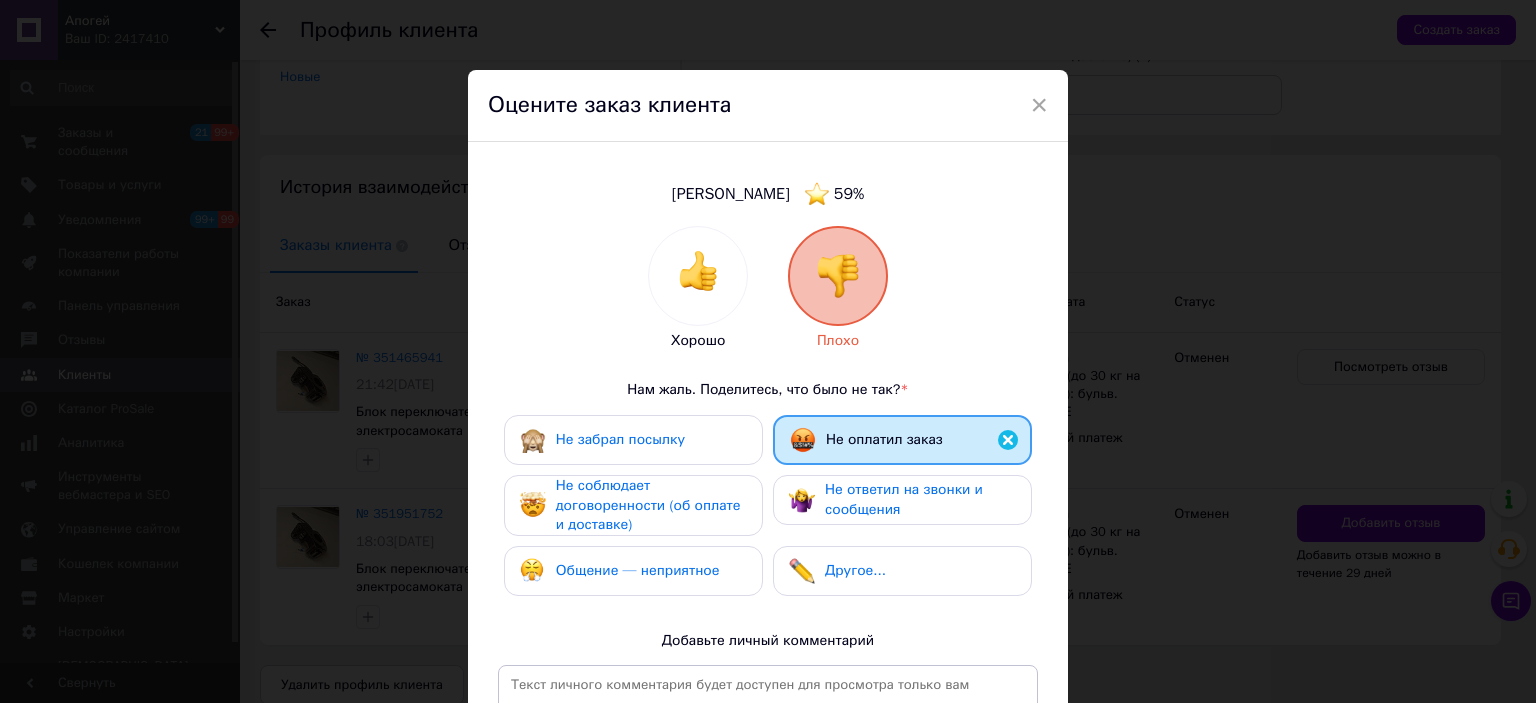 click on "Не ответил на звонки и сообщения" at bounding box center [904, 499] 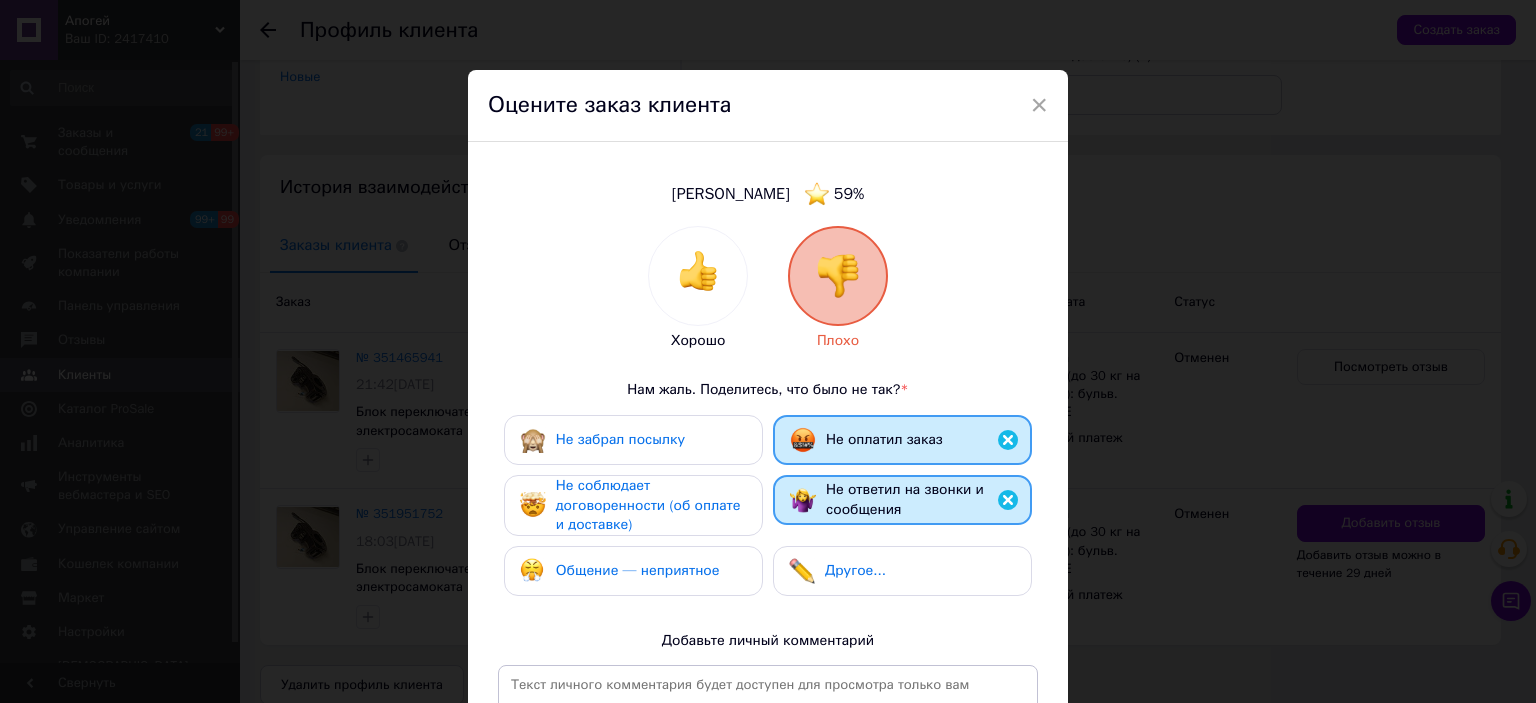 click on "Не соблюдает договоренности (об оплате и доставке)" at bounding box center (648, 505) 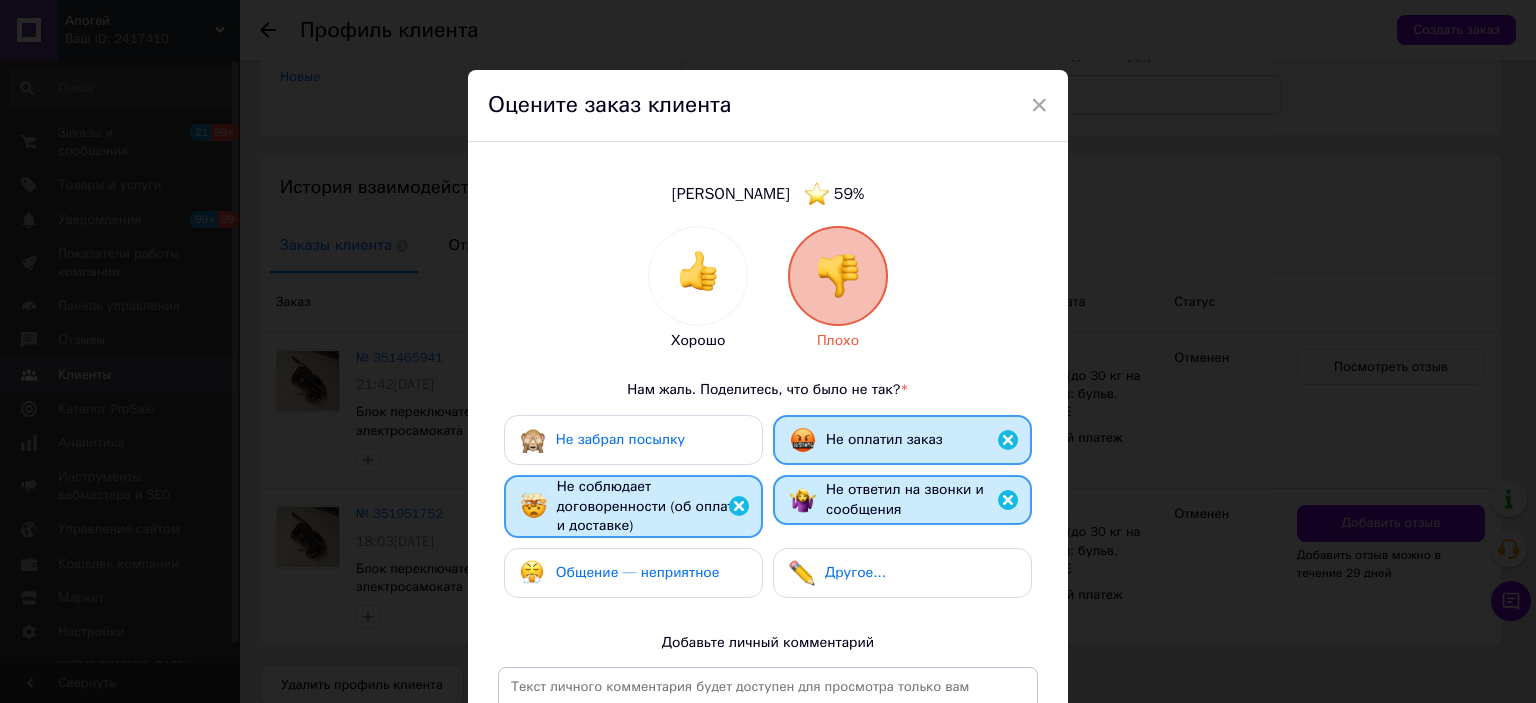 click on "Не забрал посылку" at bounding box center (633, 440) 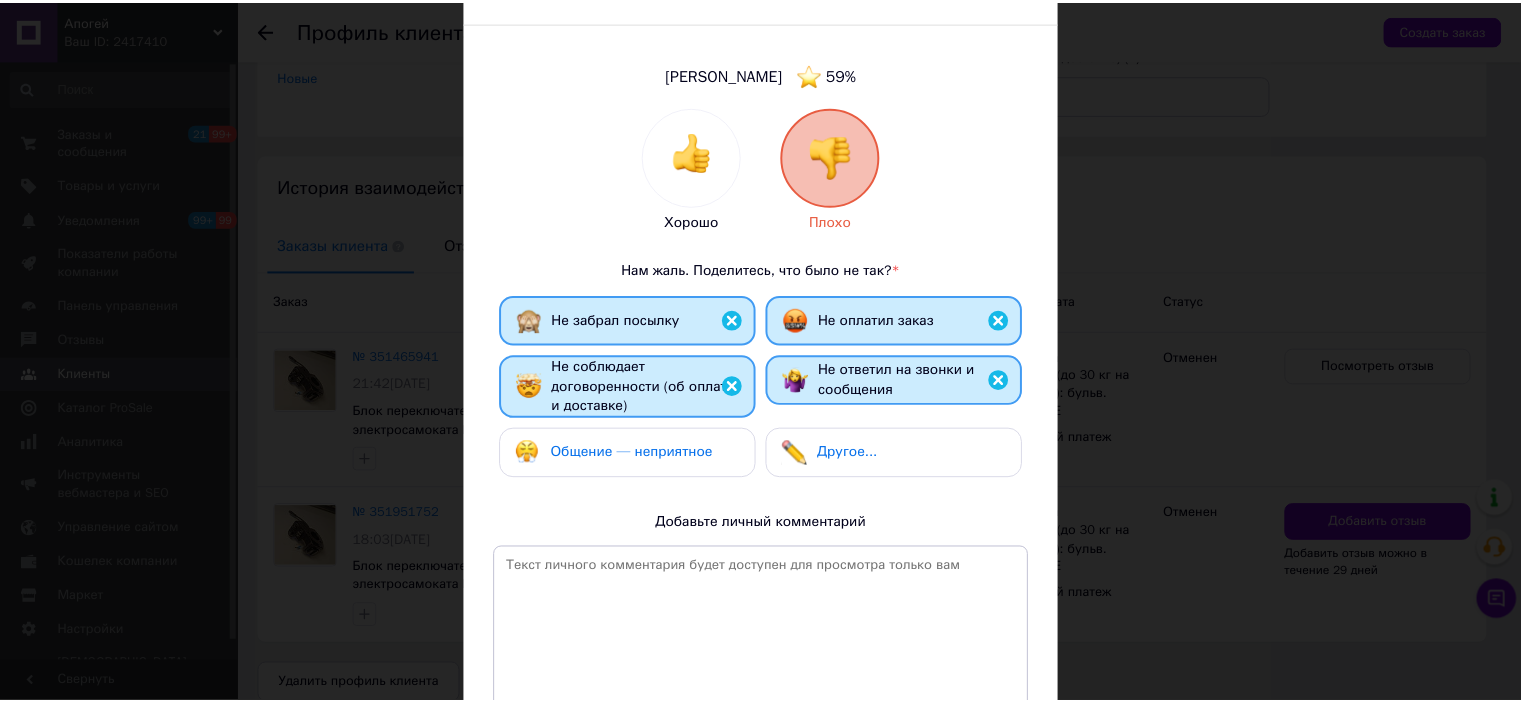 scroll, scrollTop: 295, scrollLeft: 0, axis: vertical 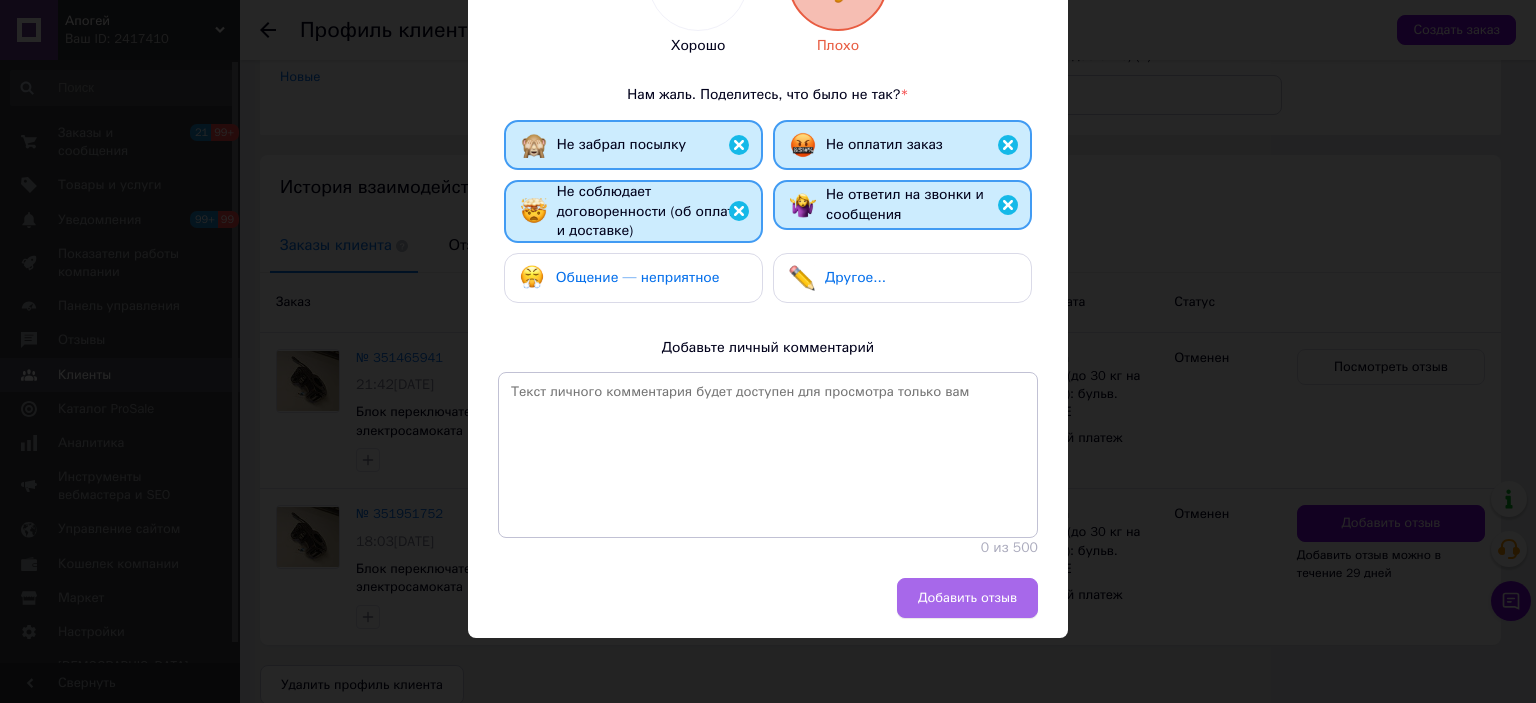 click on "Добавить отзыв" at bounding box center [967, 598] 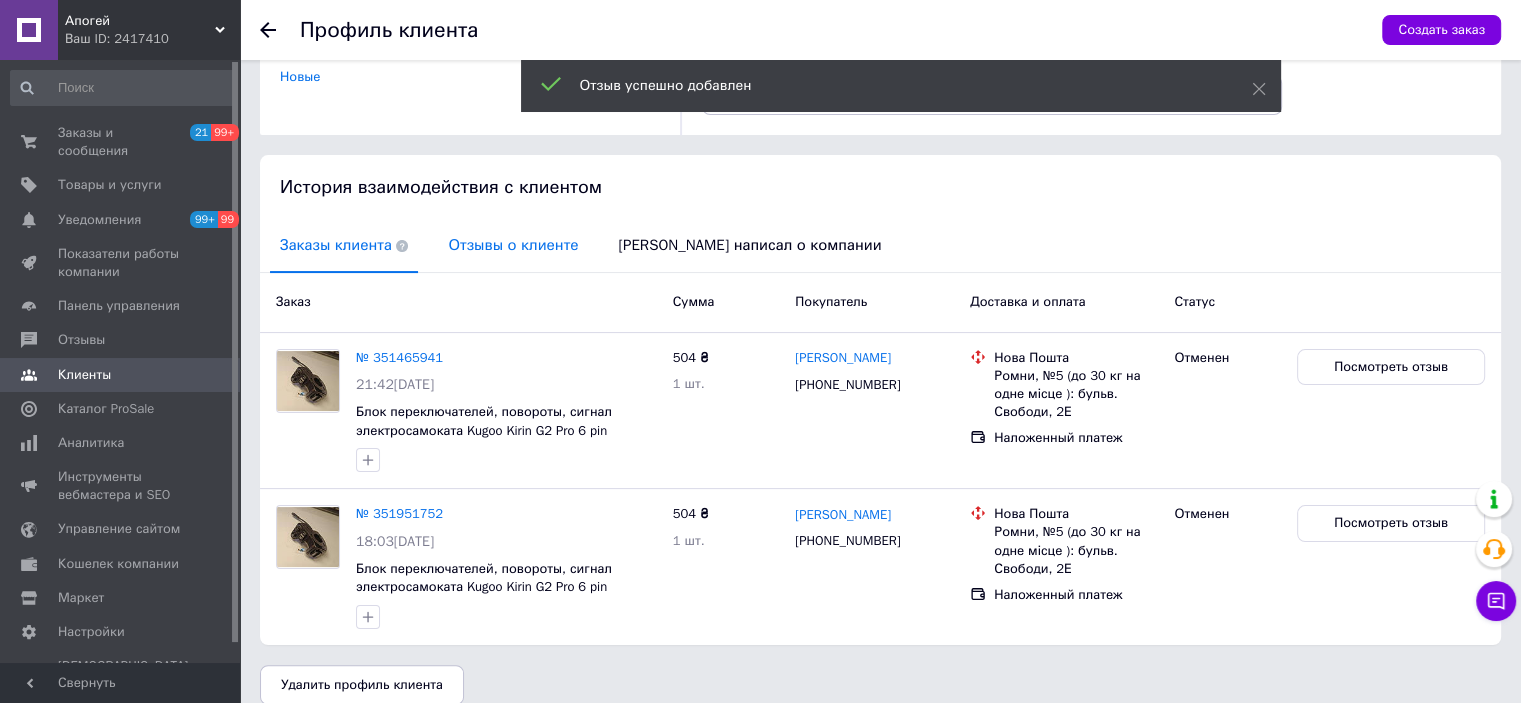 click on "Отзывы о клиенте" at bounding box center (513, 245) 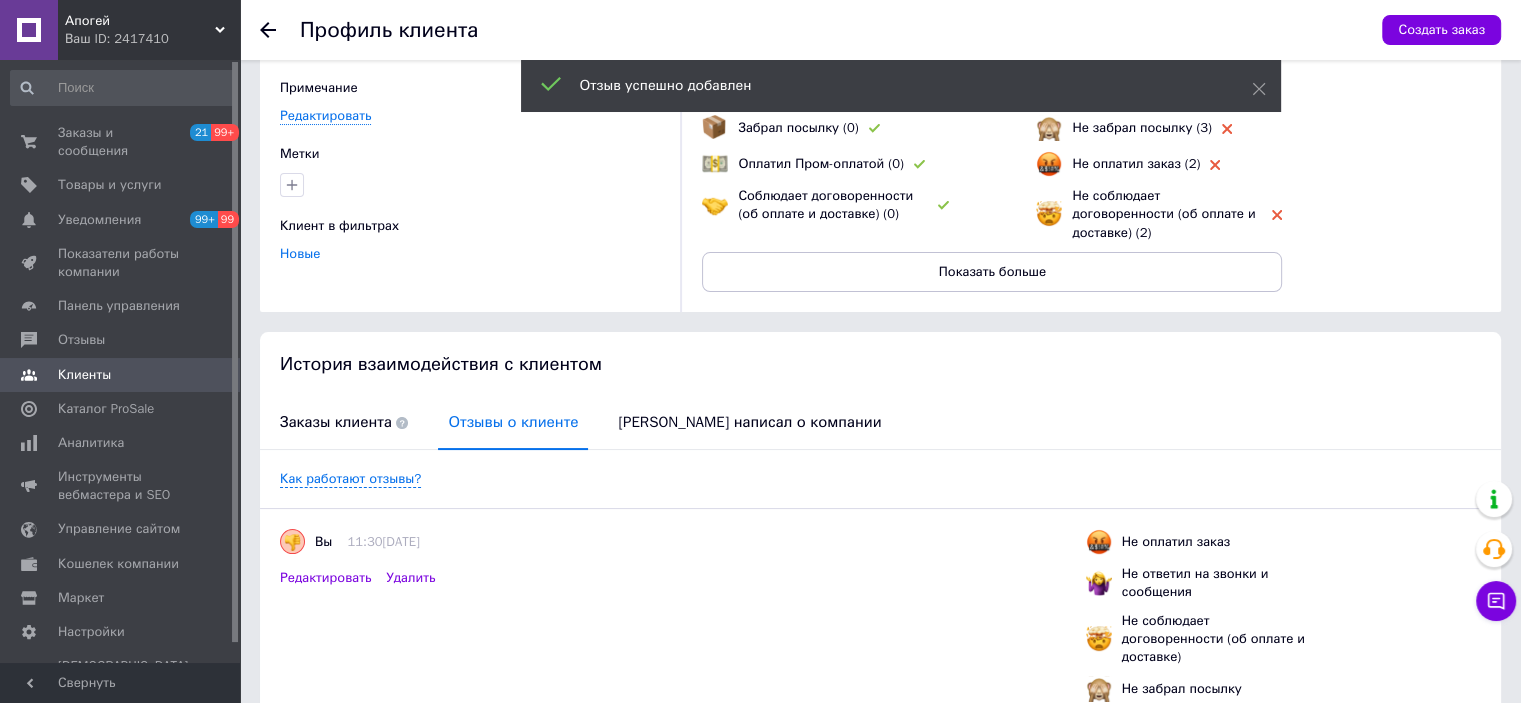 scroll, scrollTop: 0, scrollLeft: 0, axis: both 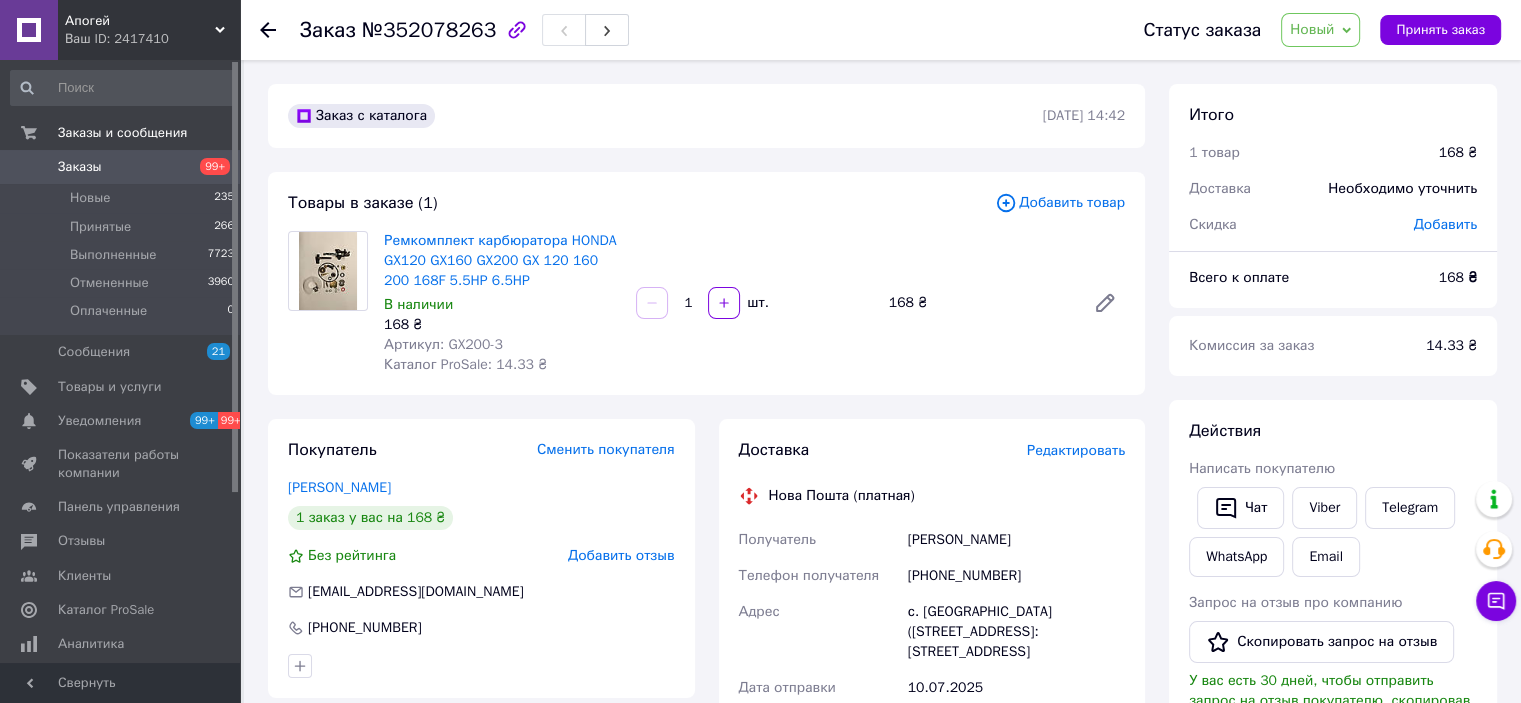 click on "[PERSON_NAME]" at bounding box center (1016, 540) 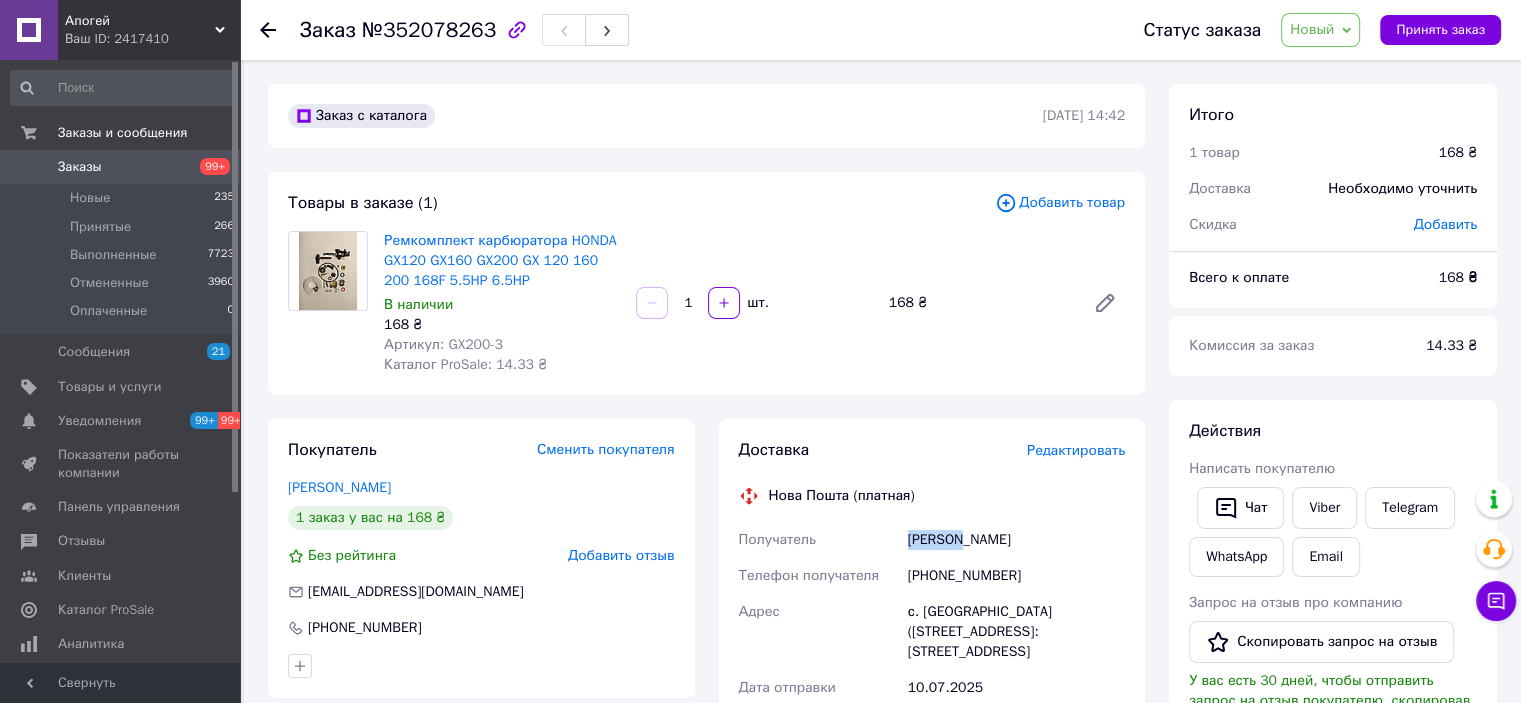 click on "[PERSON_NAME]" at bounding box center [1016, 540] 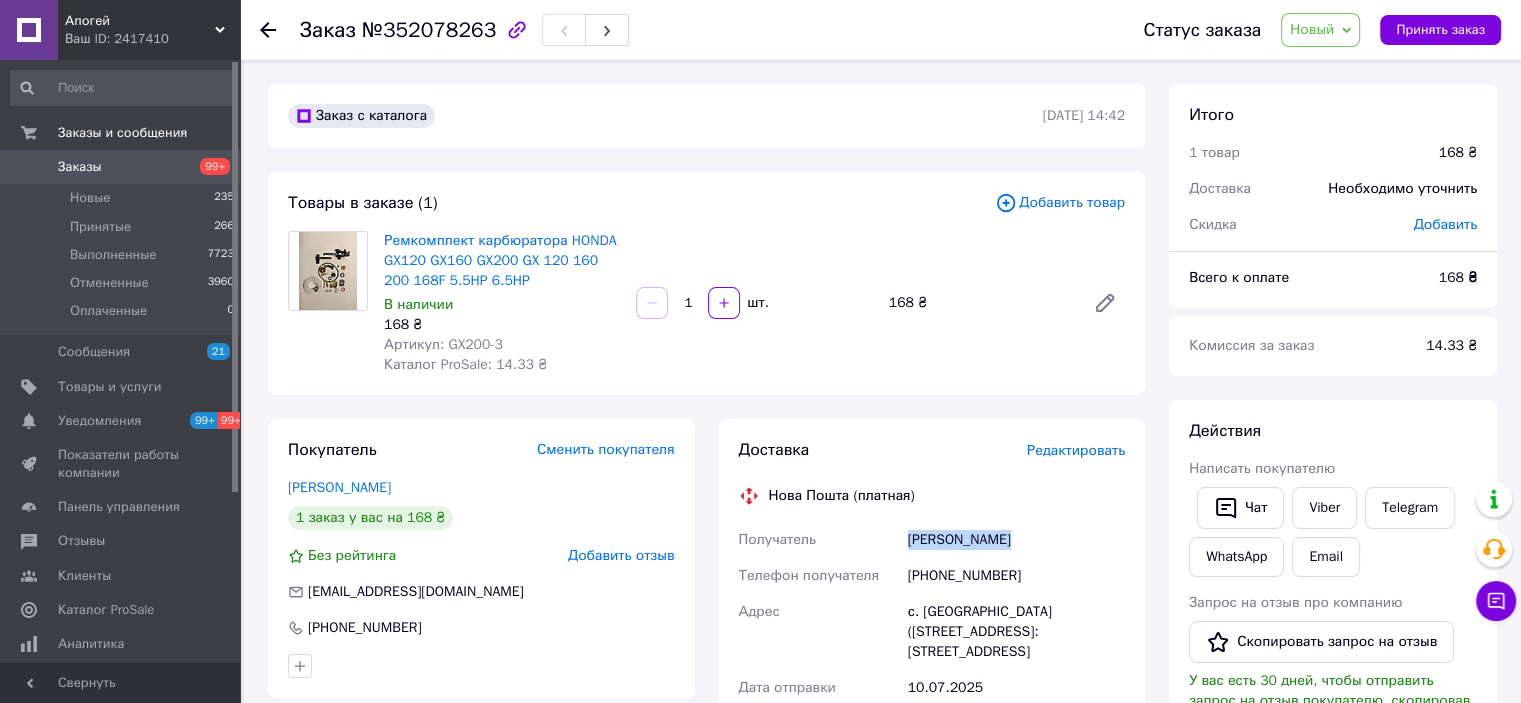 click on "[PERSON_NAME]" at bounding box center (1016, 540) 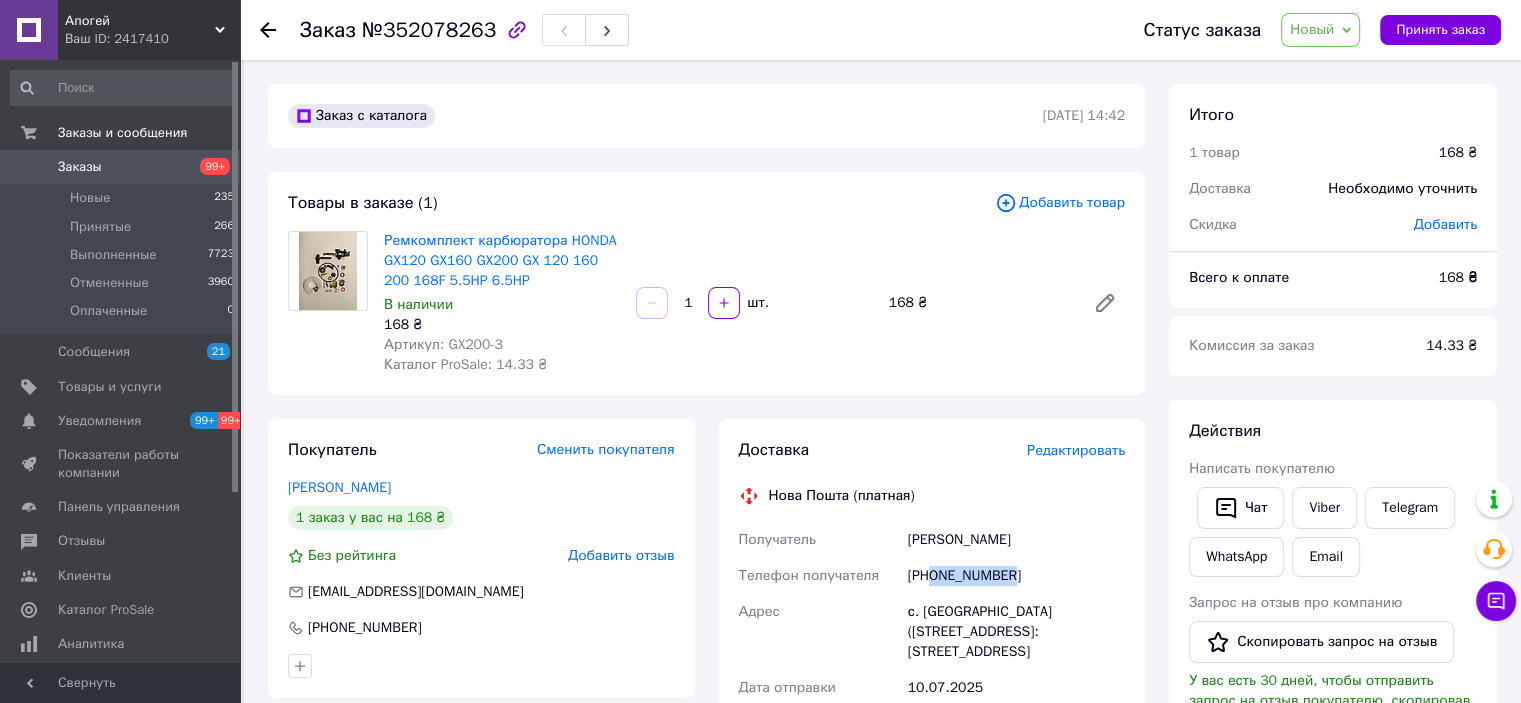 drag, startPoint x: 932, startPoint y: 577, endPoint x: 1031, endPoint y: 575, distance: 99.0202 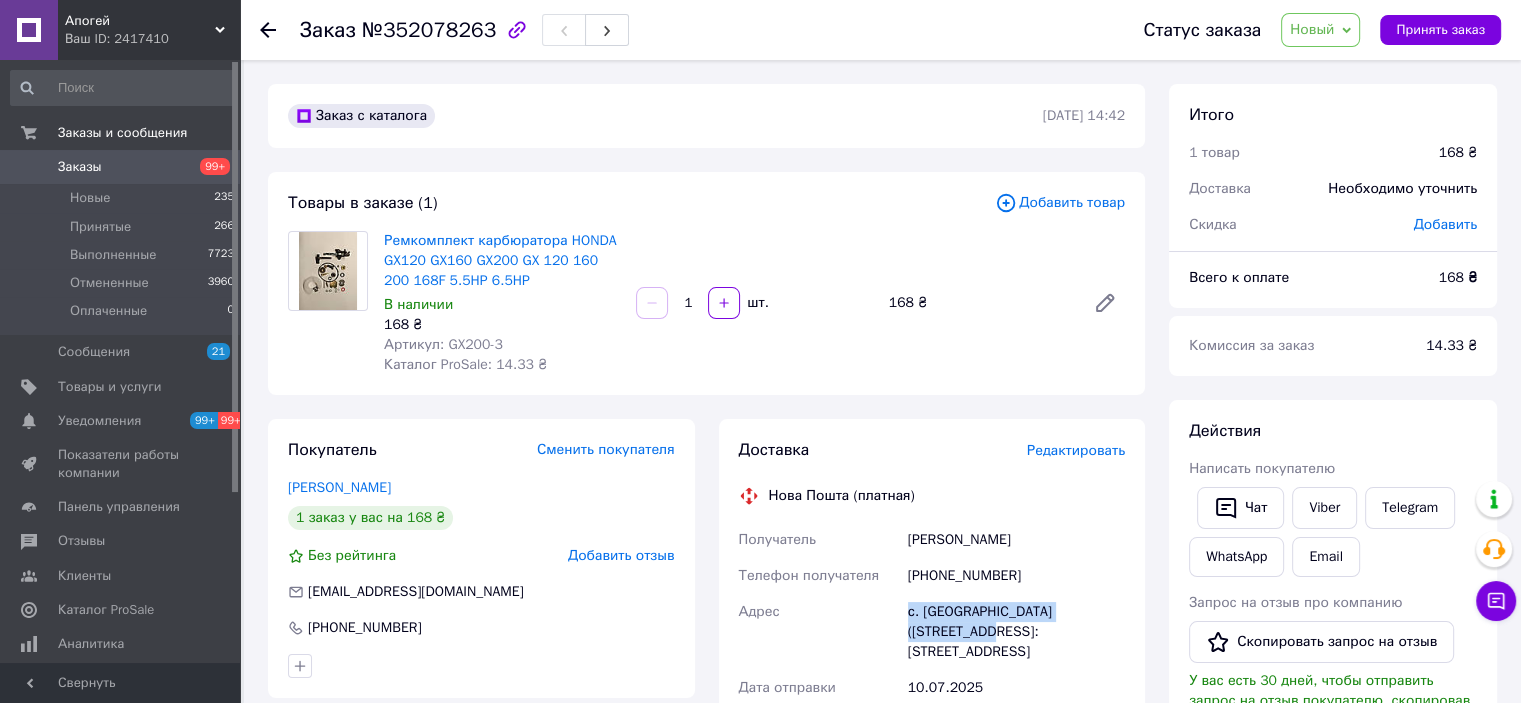 drag, startPoint x: 905, startPoint y: 613, endPoint x: 937, endPoint y: 643, distance: 43.863426 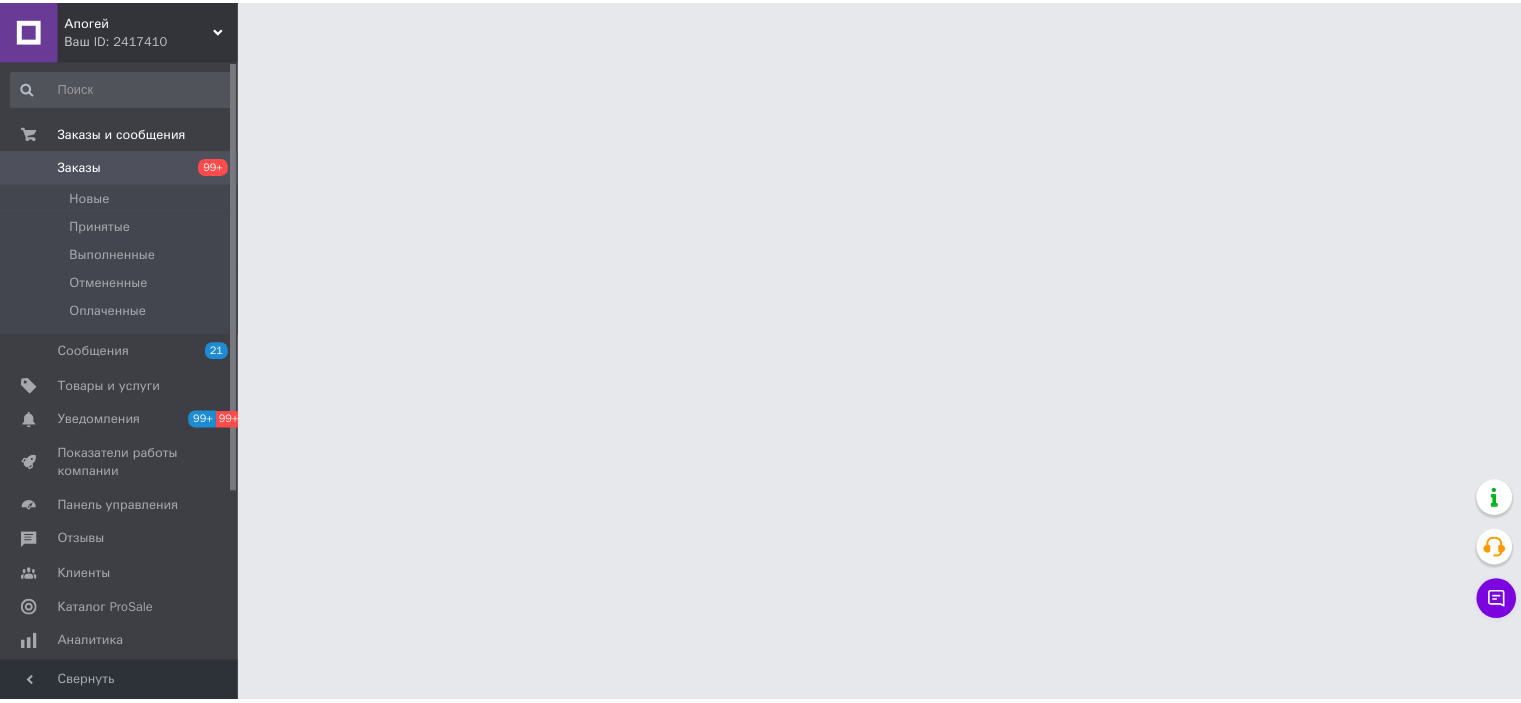 scroll, scrollTop: 0, scrollLeft: 0, axis: both 